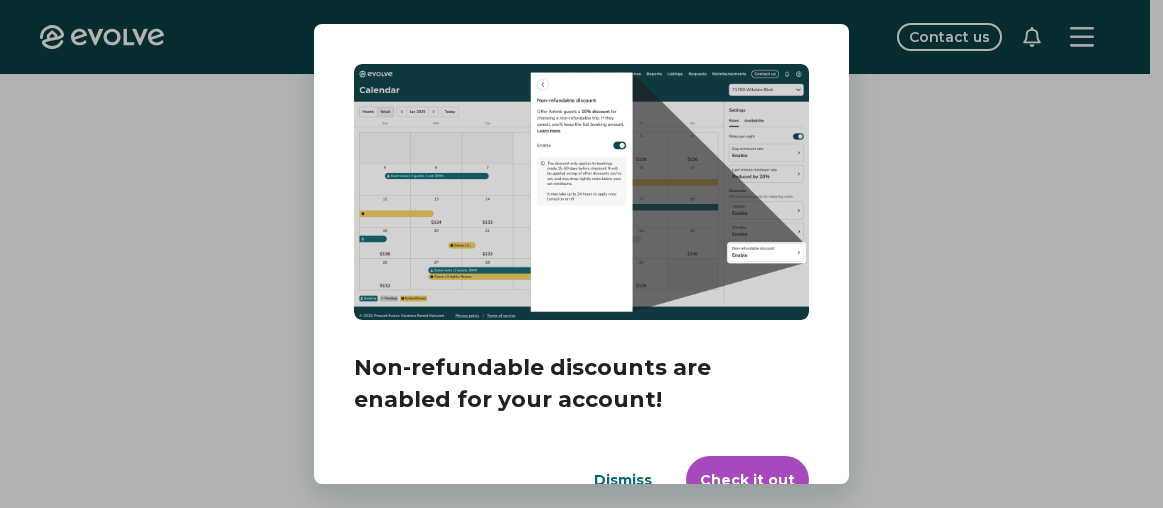 scroll, scrollTop: 0, scrollLeft: 0, axis: both 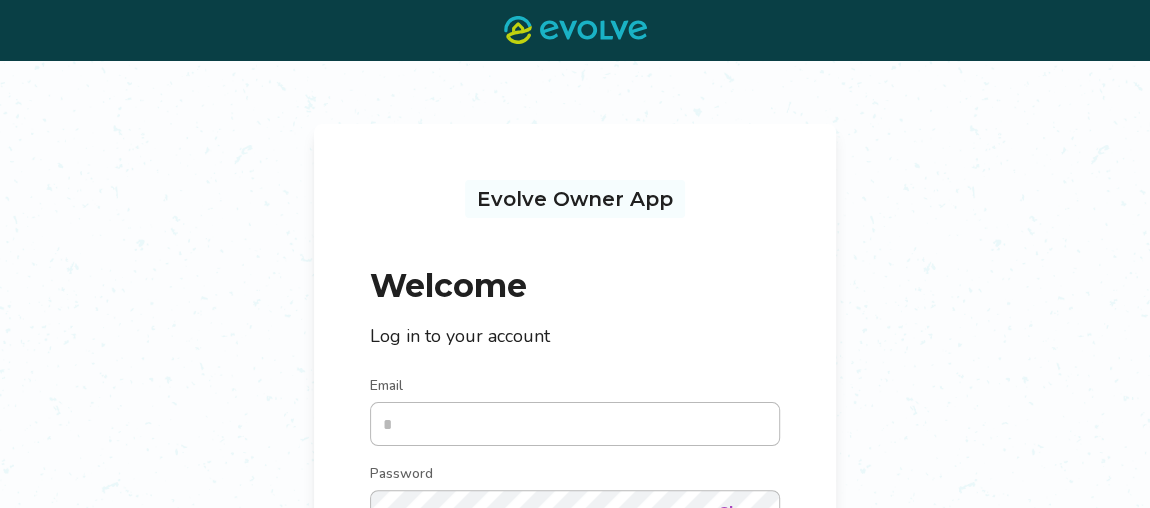 click on "Evolve Owner App Welcome Log in to your account Email   Password   Show Log in Forgot your password? Not an Evolve Owner yet?  Learn more" at bounding box center [575, 441] 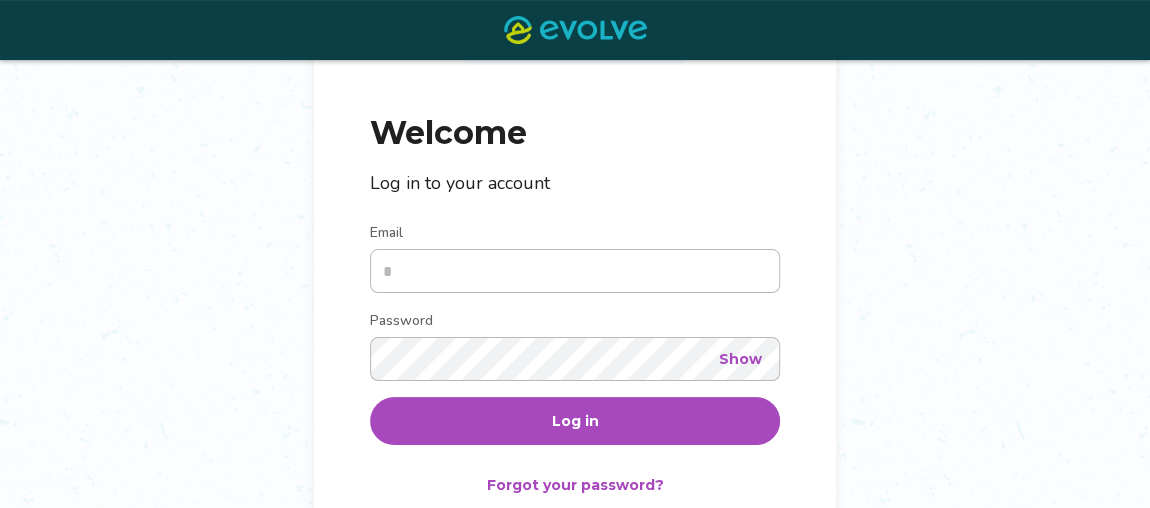 scroll, scrollTop: 162, scrollLeft: 0, axis: vertical 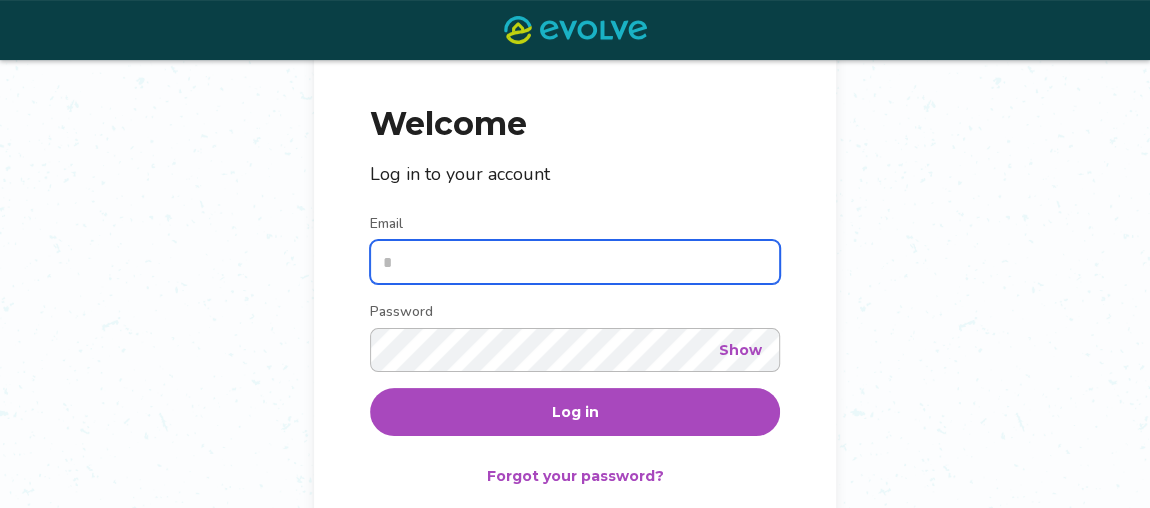 click on "Email" at bounding box center [575, 262] 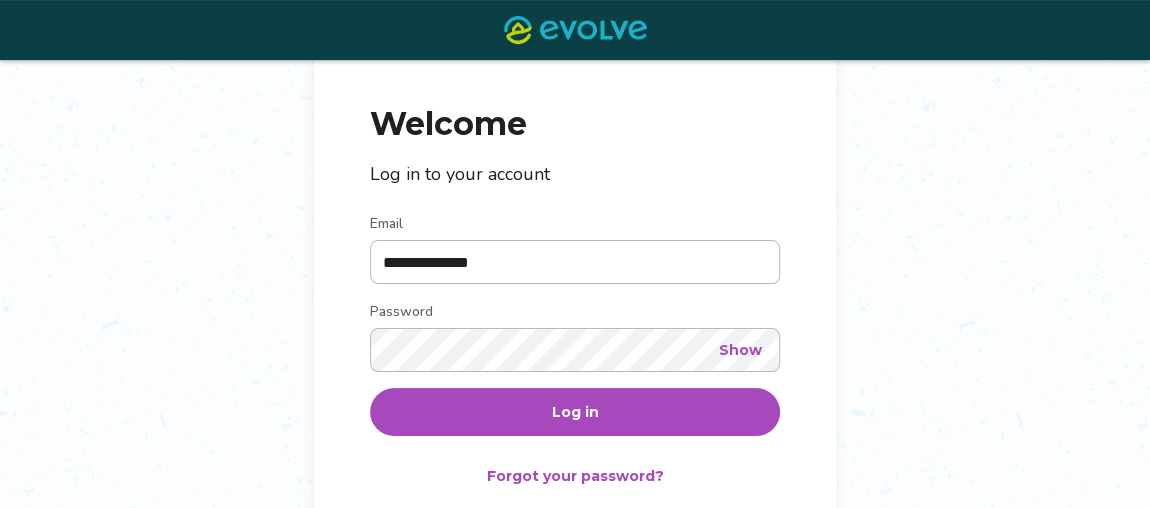 click on "Log in" at bounding box center (575, 412) 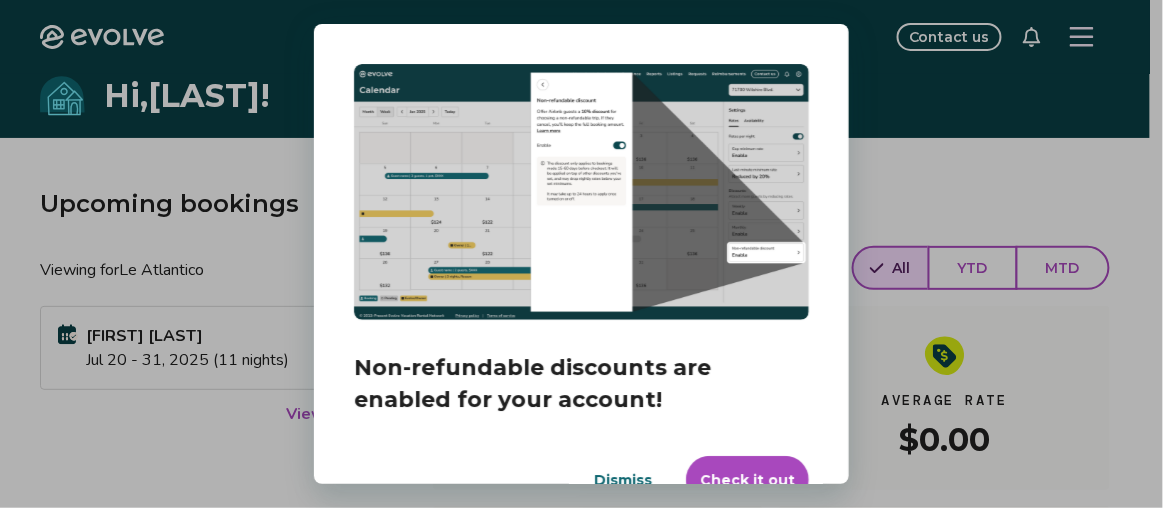 click on "Check it out" at bounding box center [747, 480] 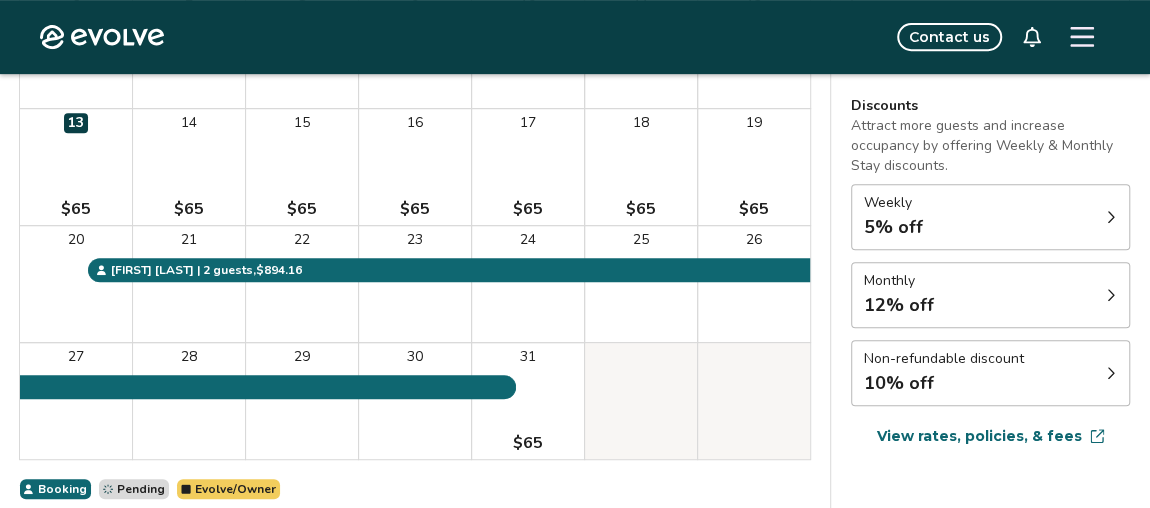 scroll, scrollTop: 424, scrollLeft: 0, axis: vertical 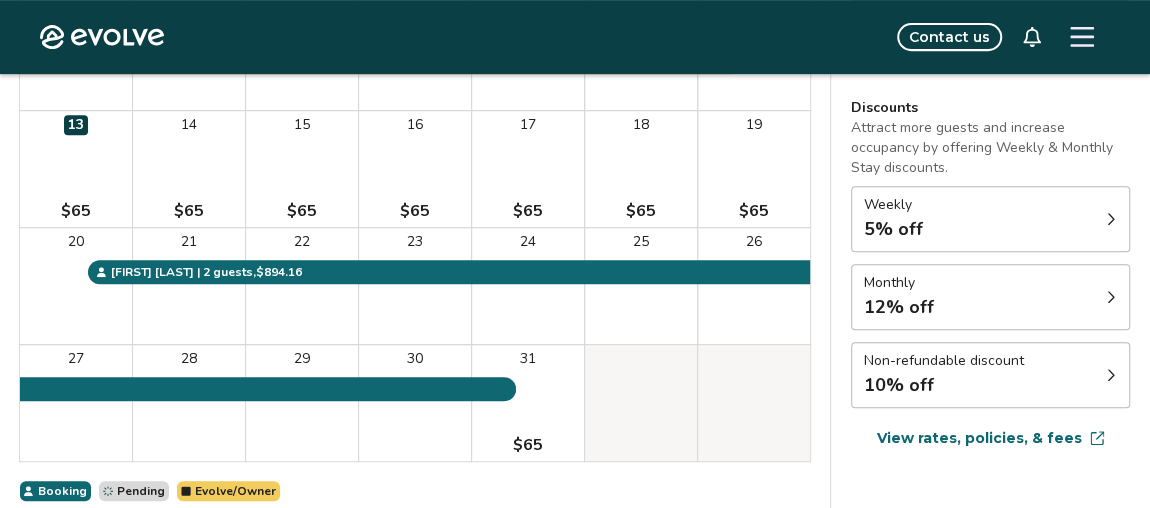 click 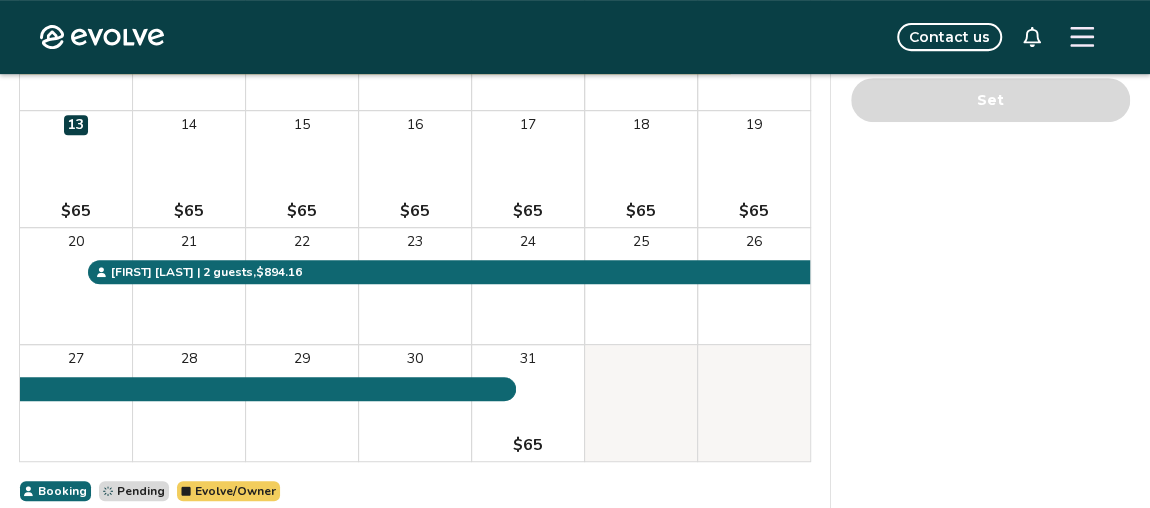 click on "Monthly discount Set a max-discount  % between 5% – 60%.  Your discount may bring your nightly rate below your minimum rates in some instances.   Learn more Enable ** 5% 60% ** % Set" at bounding box center [990, 144] 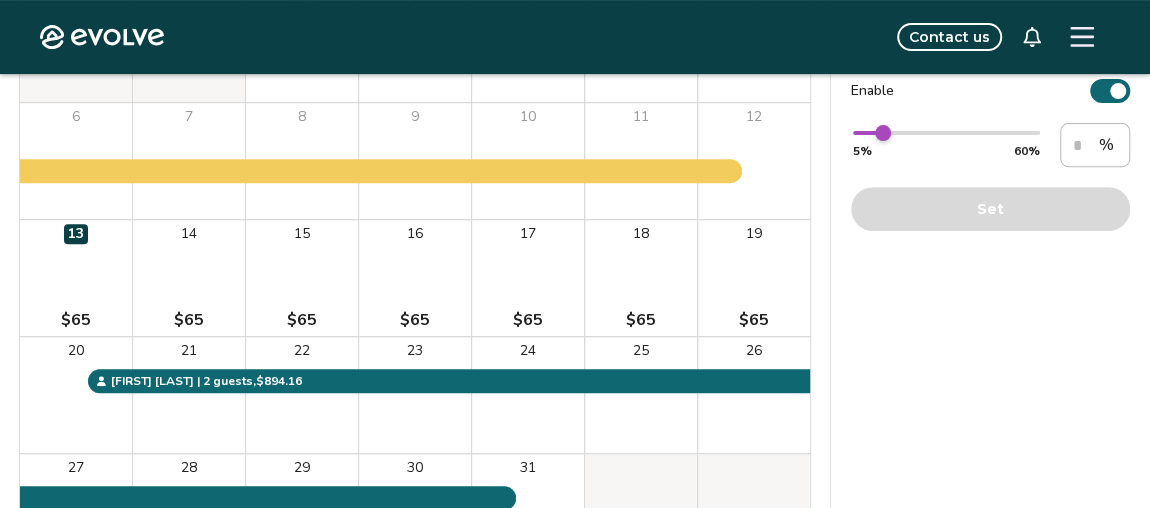 scroll, scrollTop: 163, scrollLeft: 0, axis: vertical 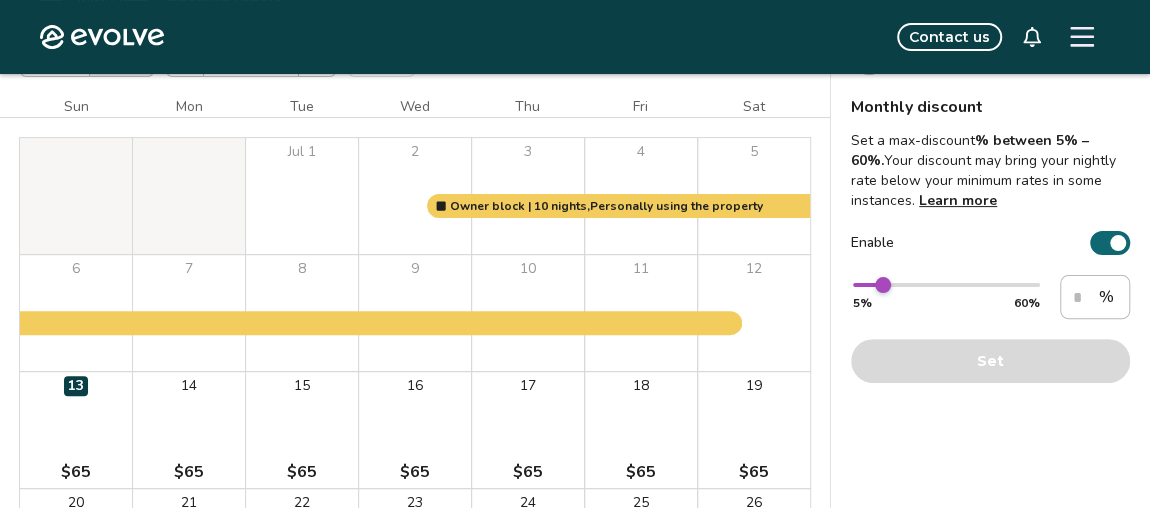 click on "** 5% 60% ** % Set" at bounding box center [990, 329] 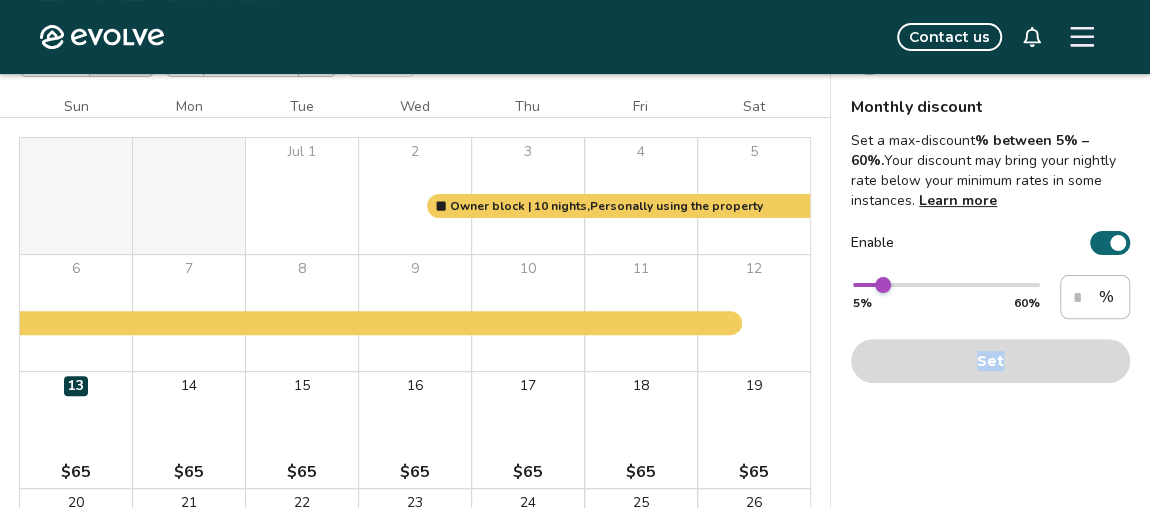 click on "** 5% 60% ** % Set" at bounding box center (990, 329) 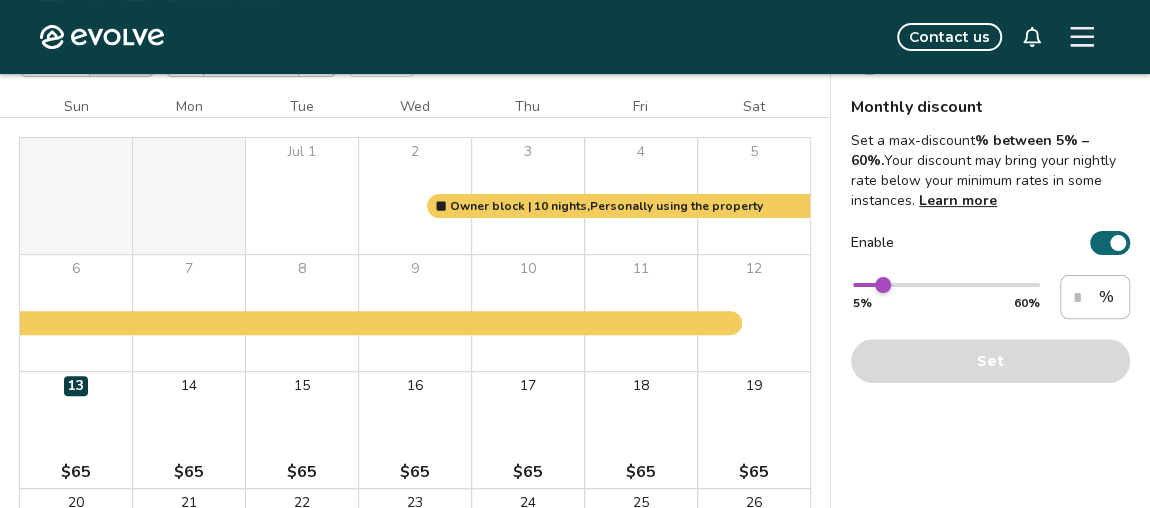 click on "** 5% 60% ** % Set" at bounding box center [990, 329] 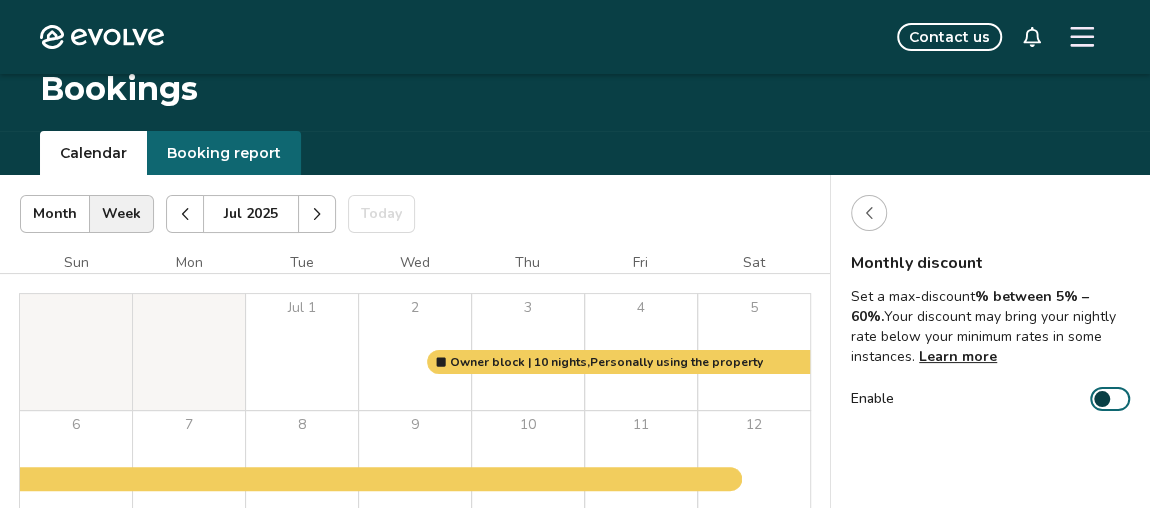 scroll, scrollTop: 6, scrollLeft: 0, axis: vertical 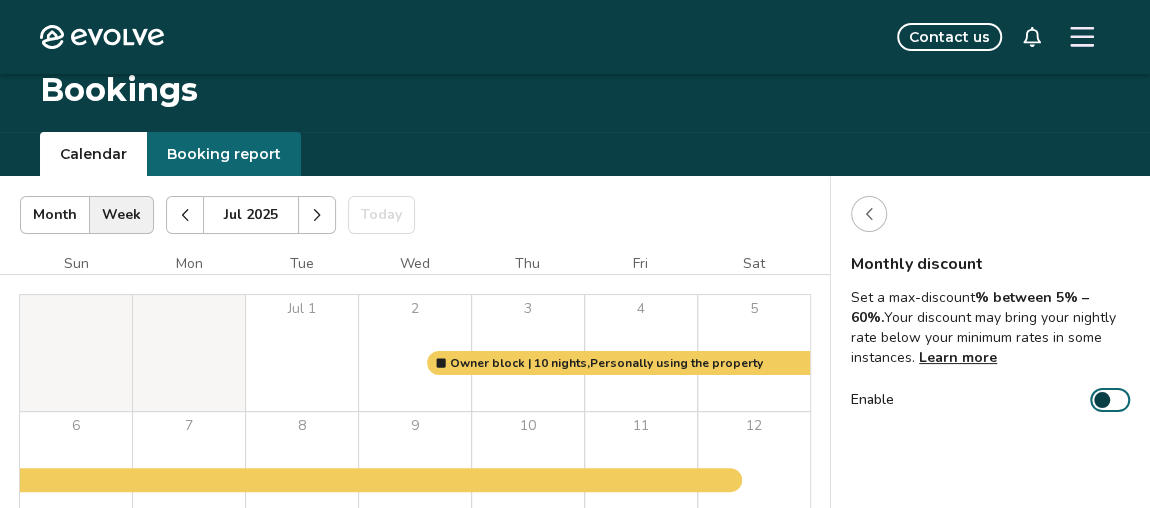 click 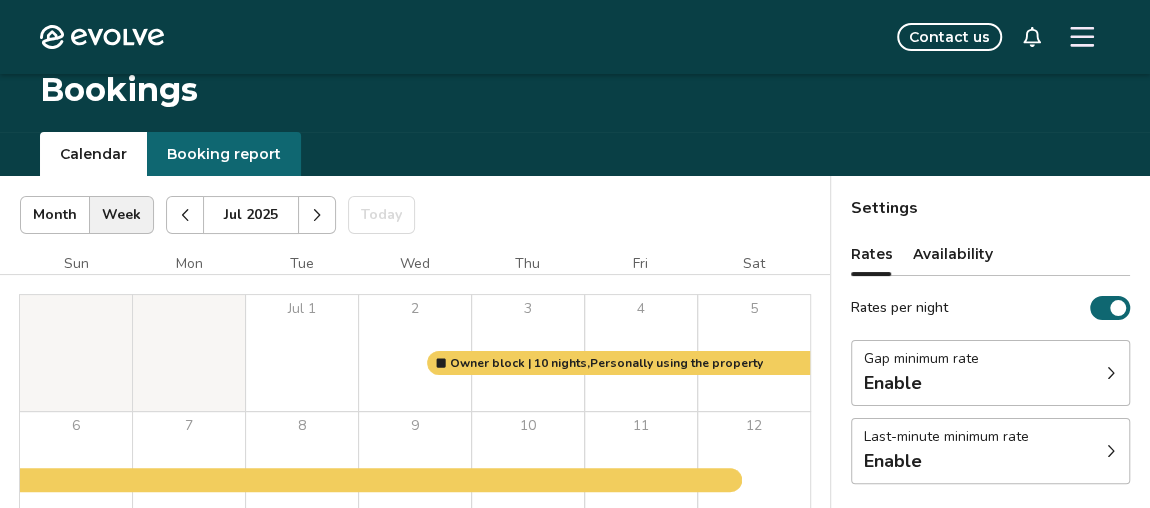 click on "Gap minimum rate Enable" at bounding box center [990, 373] 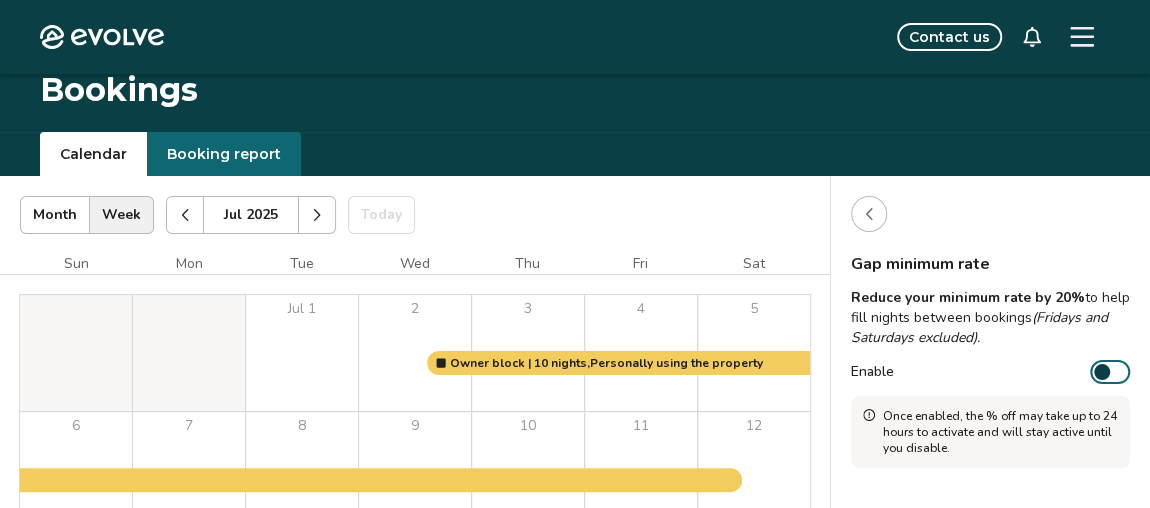 click at bounding box center [1102, 372] 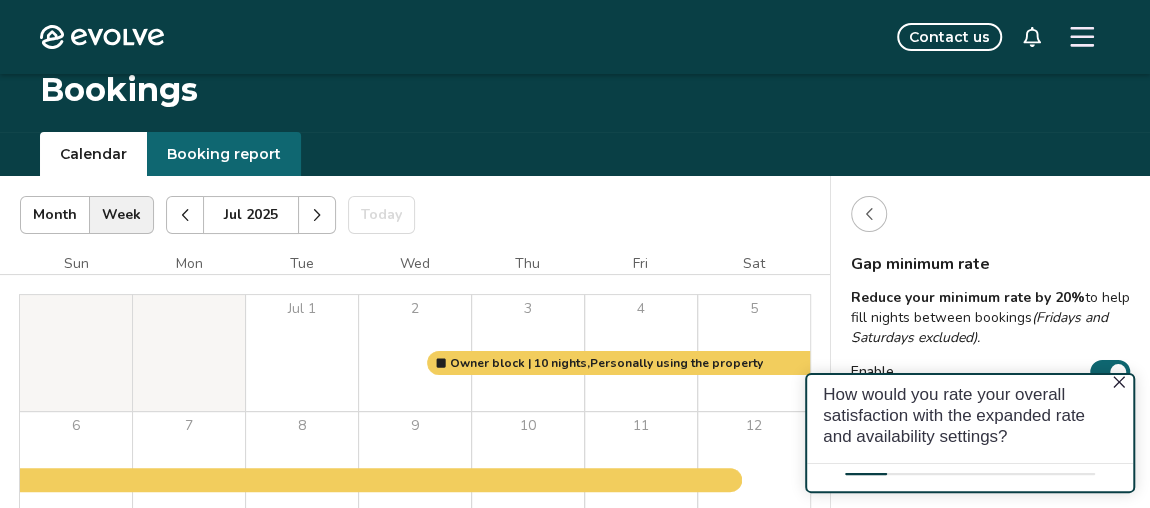 scroll, scrollTop: 0, scrollLeft: 0, axis: both 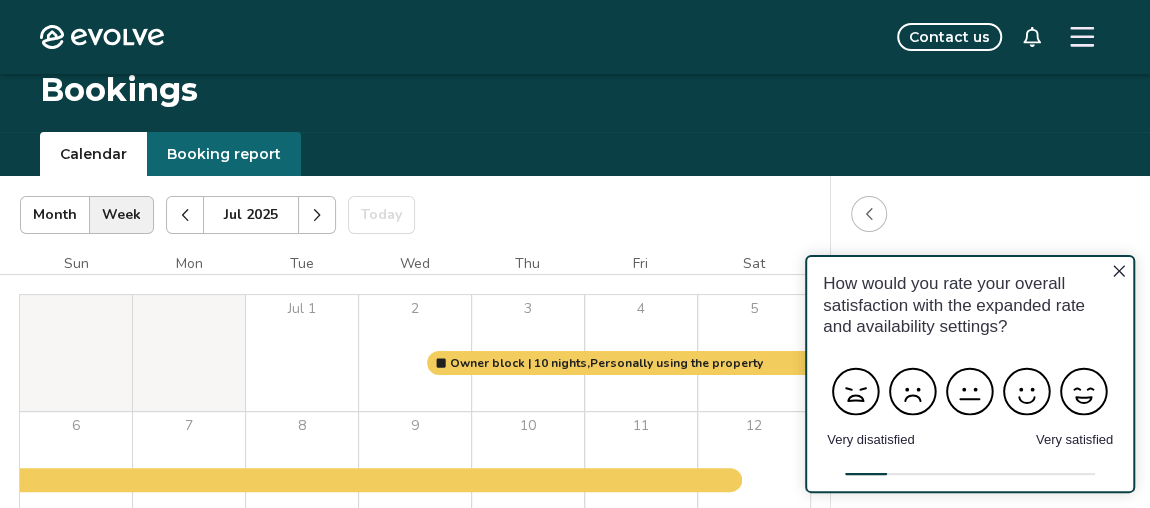 click 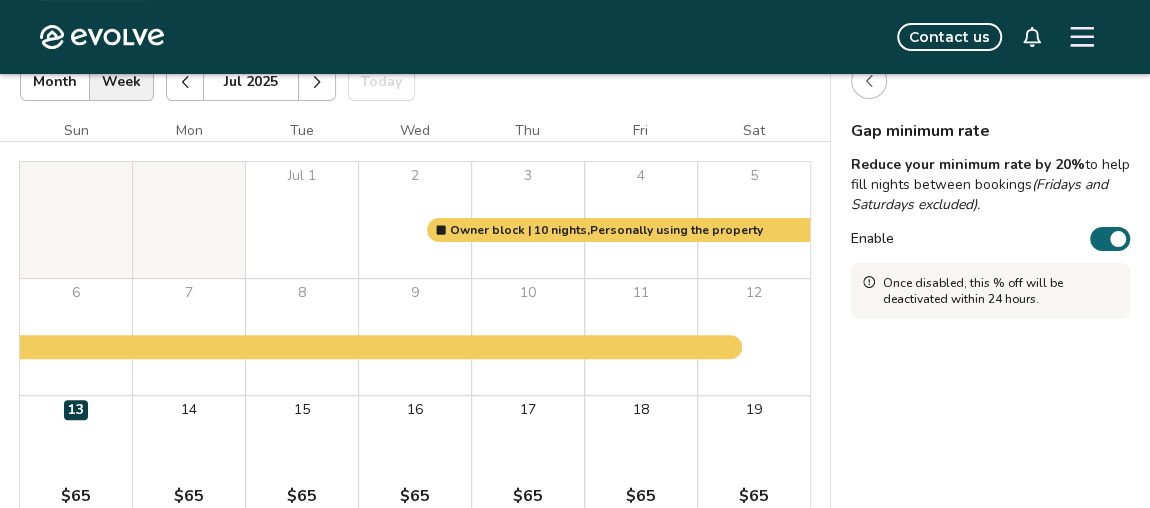 scroll, scrollTop: 139, scrollLeft: 0, axis: vertical 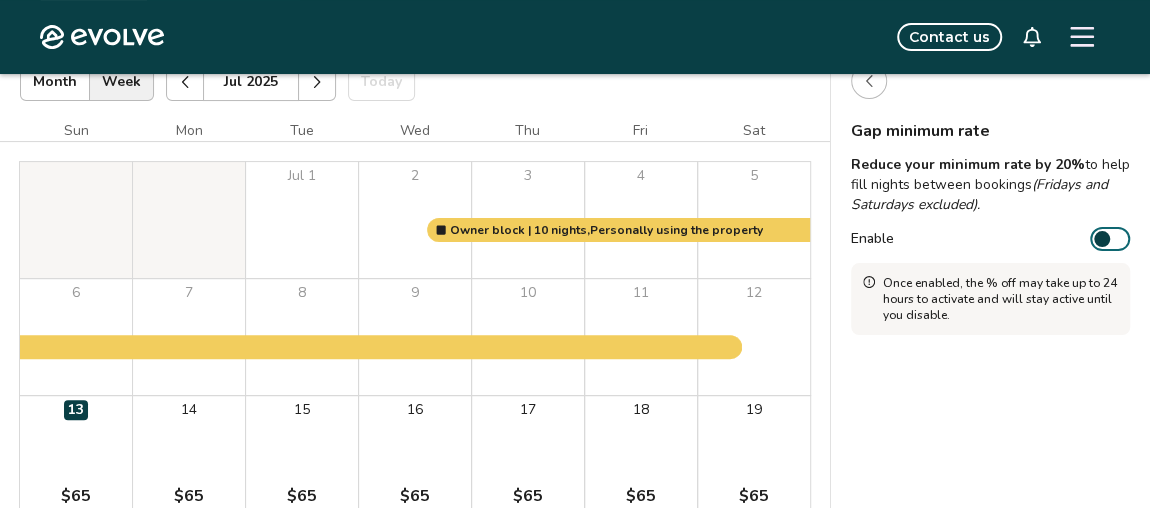 click at bounding box center (1102, 239) 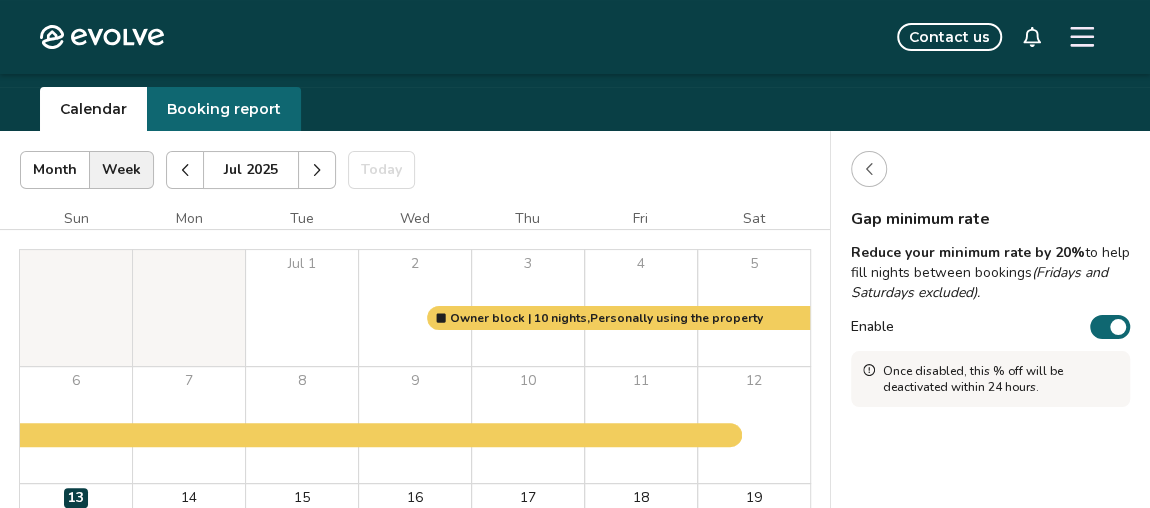 scroll, scrollTop: 47, scrollLeft: 0, axis: vertical 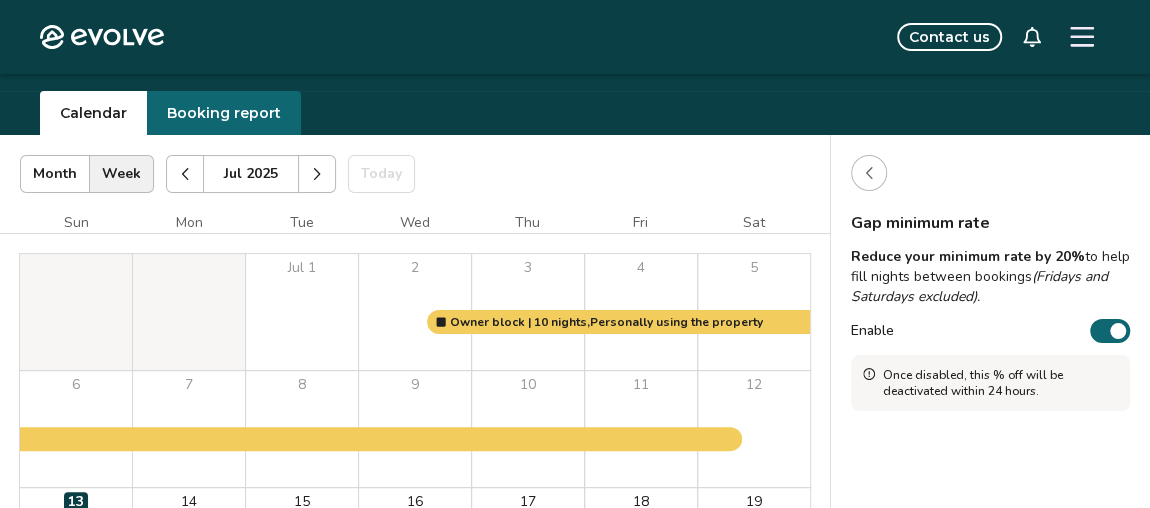 click 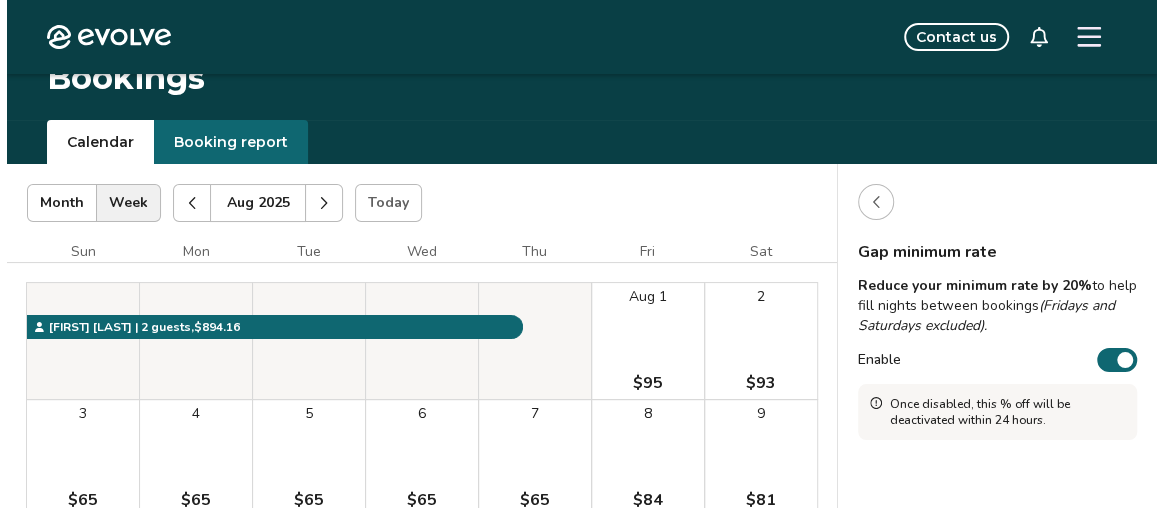scroll, scrollTop: 0, scrollLeft: 0, axis: both 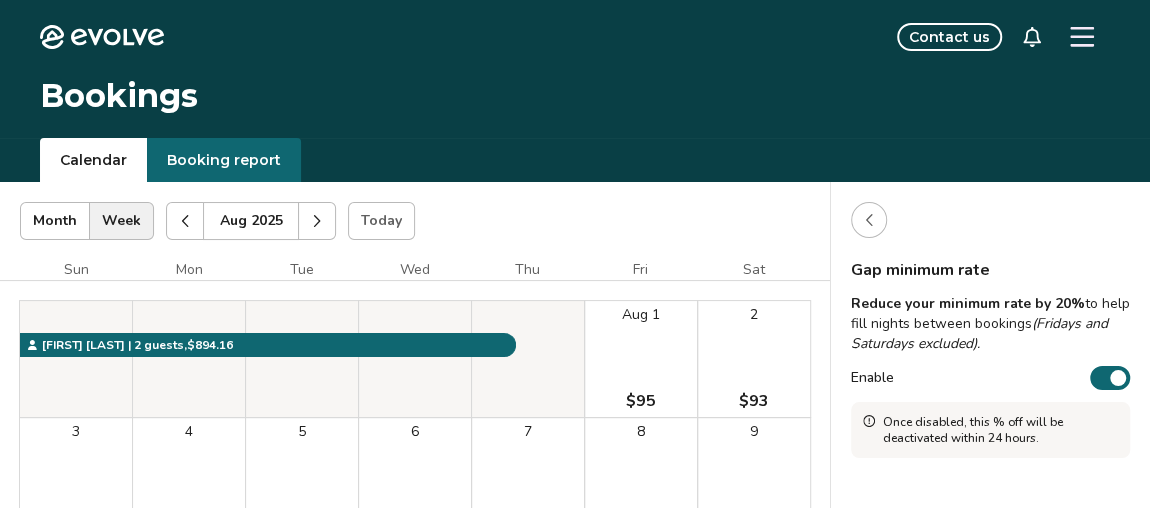 click 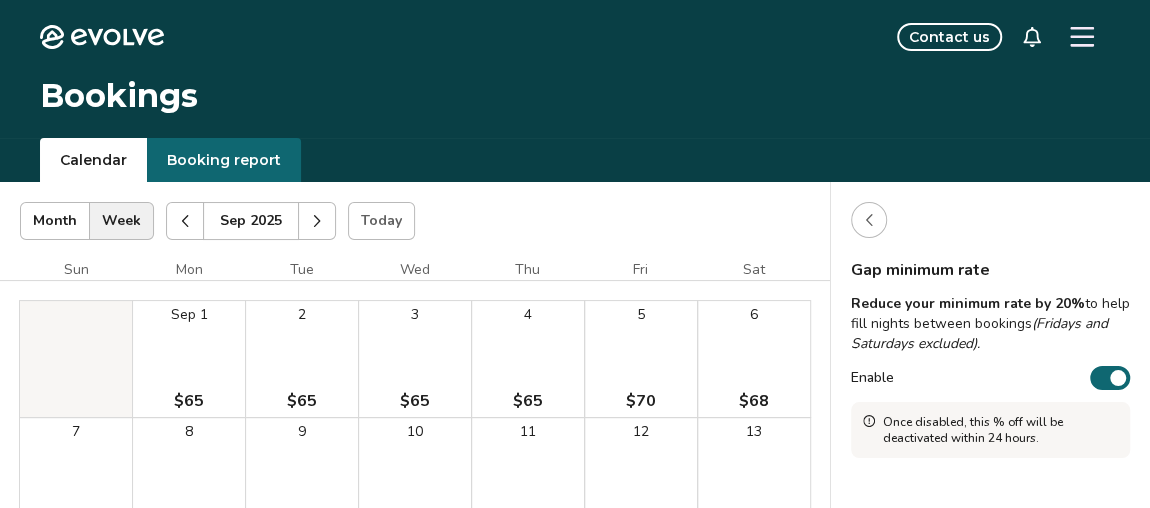 click 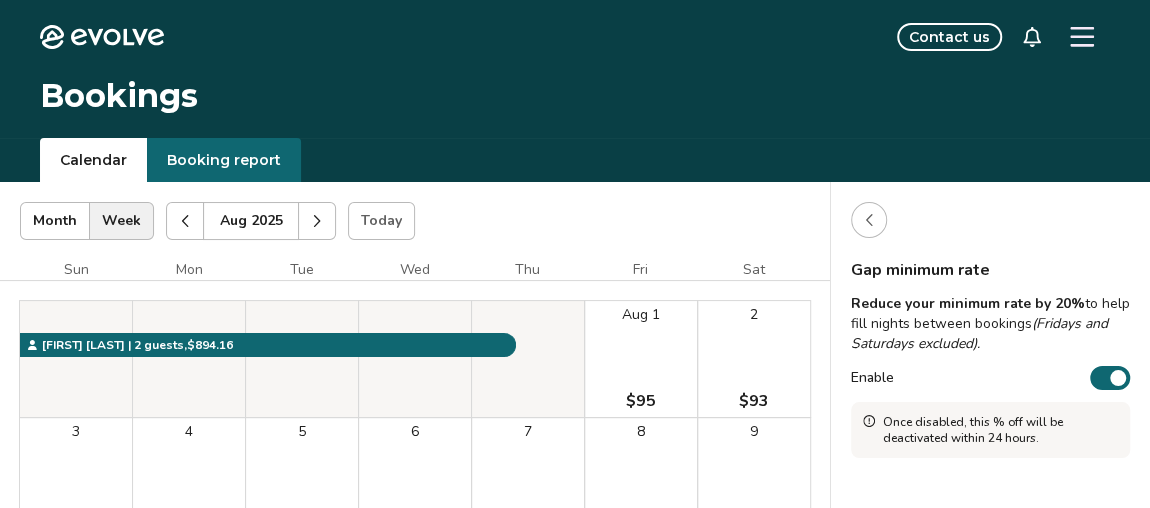 click 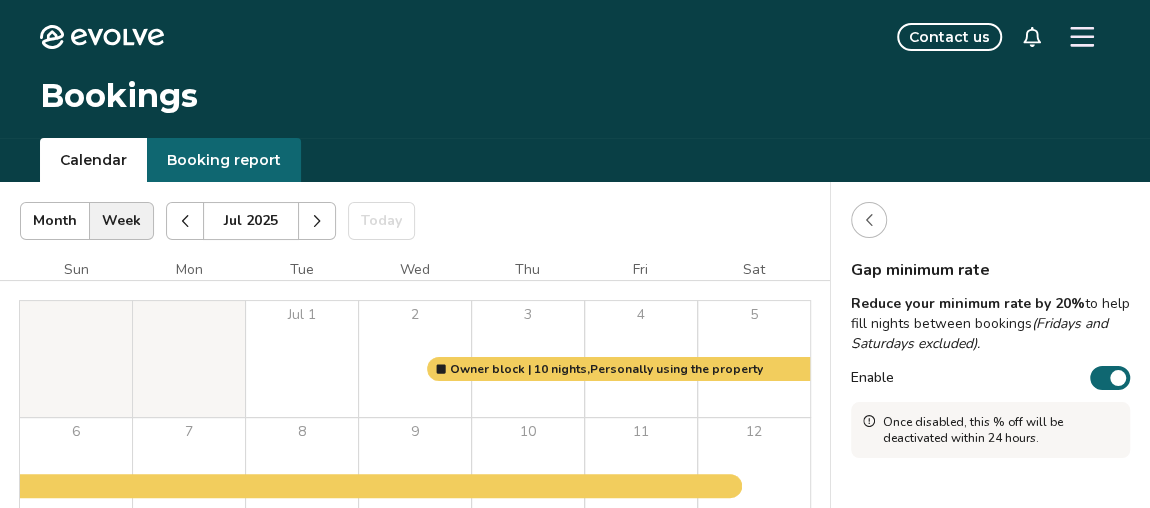 click 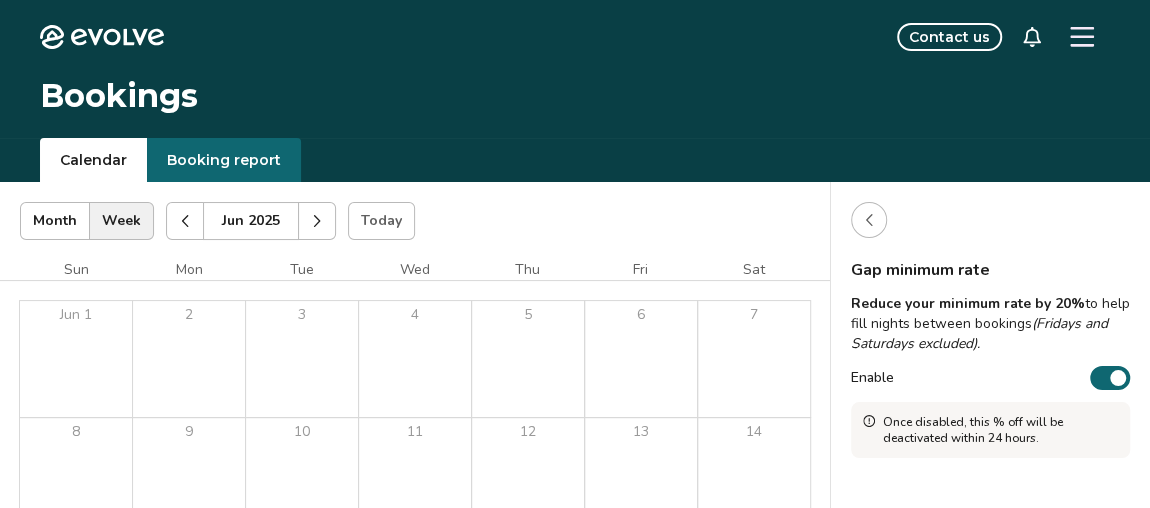 click 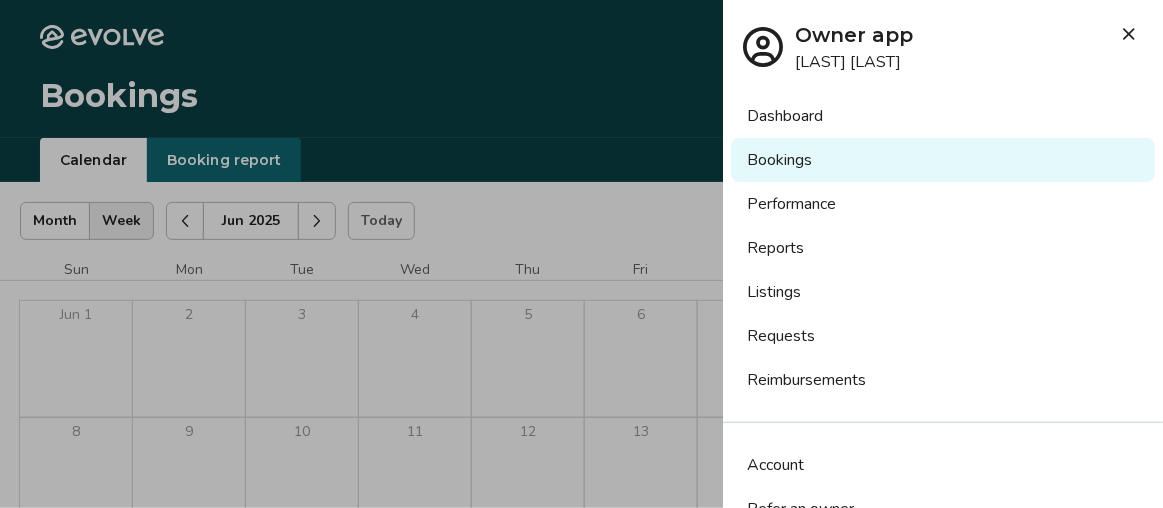 click on "Dashboard" at bounding box center [943, 116] 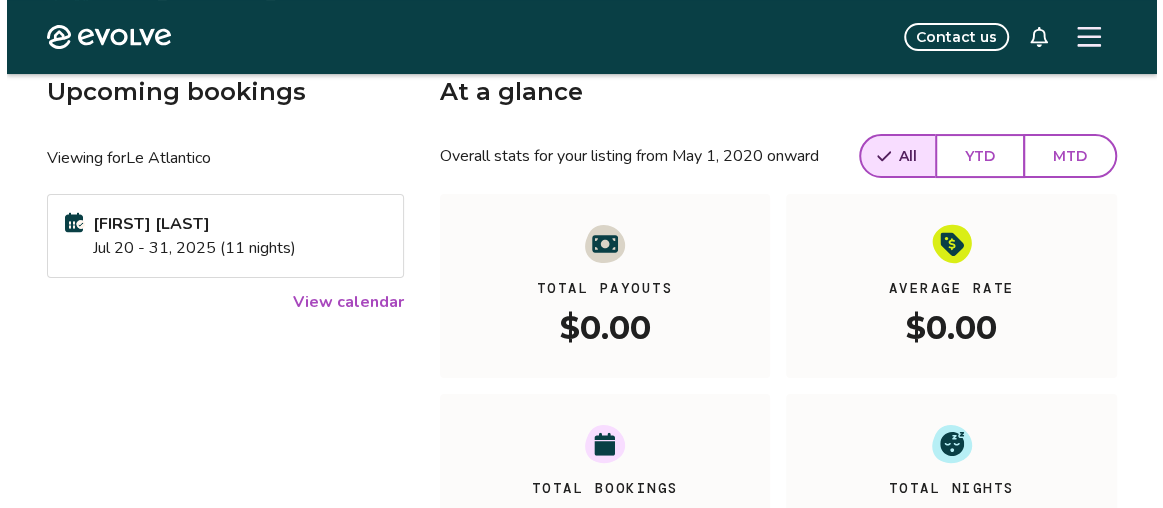 scroll, scrollTop: 110, scrollLeft: 0, axis: vertical 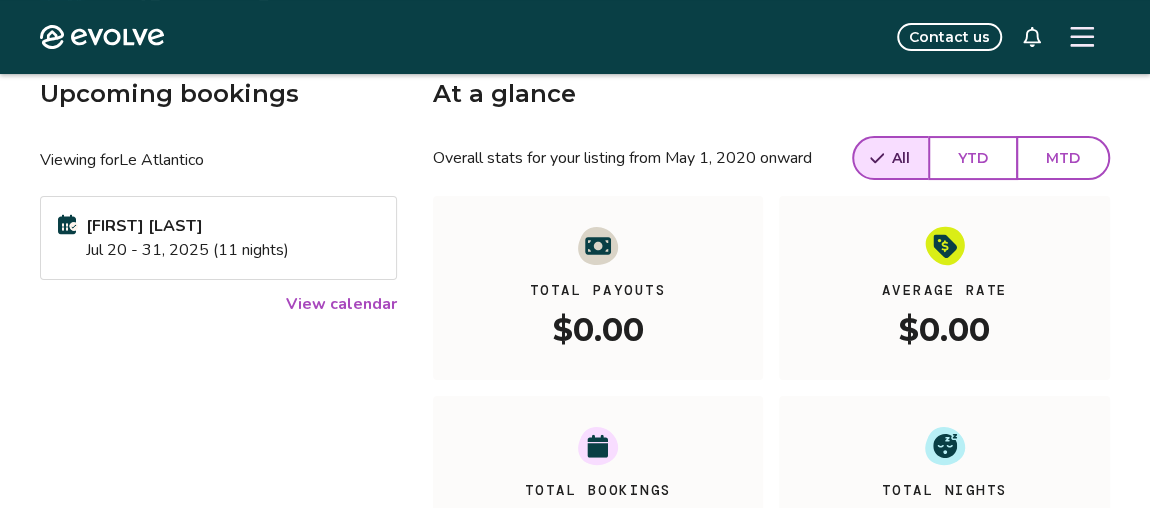 click on "[FIRST] [LAST]" at bounding box center [187, 226] 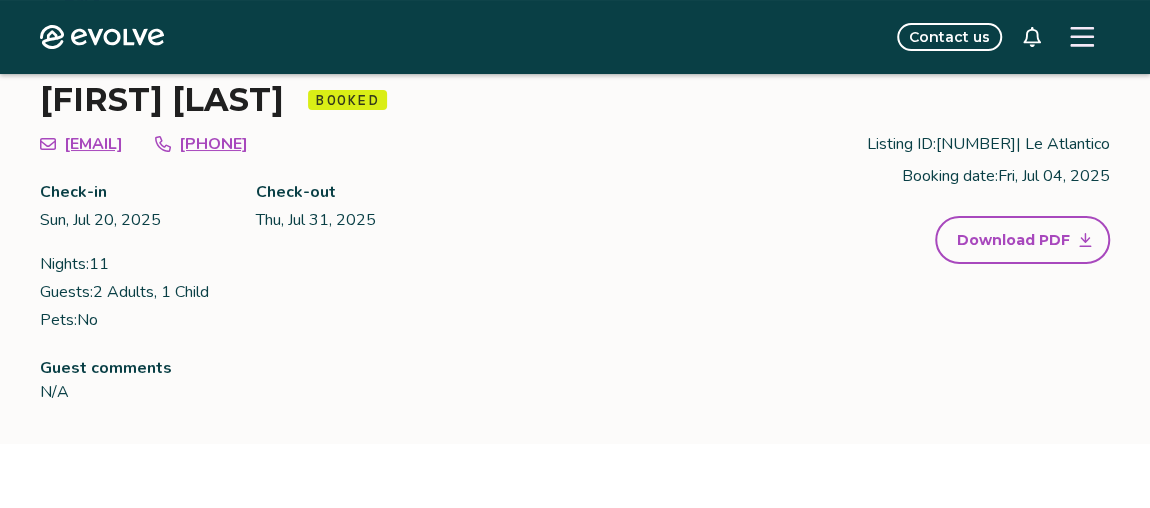 click 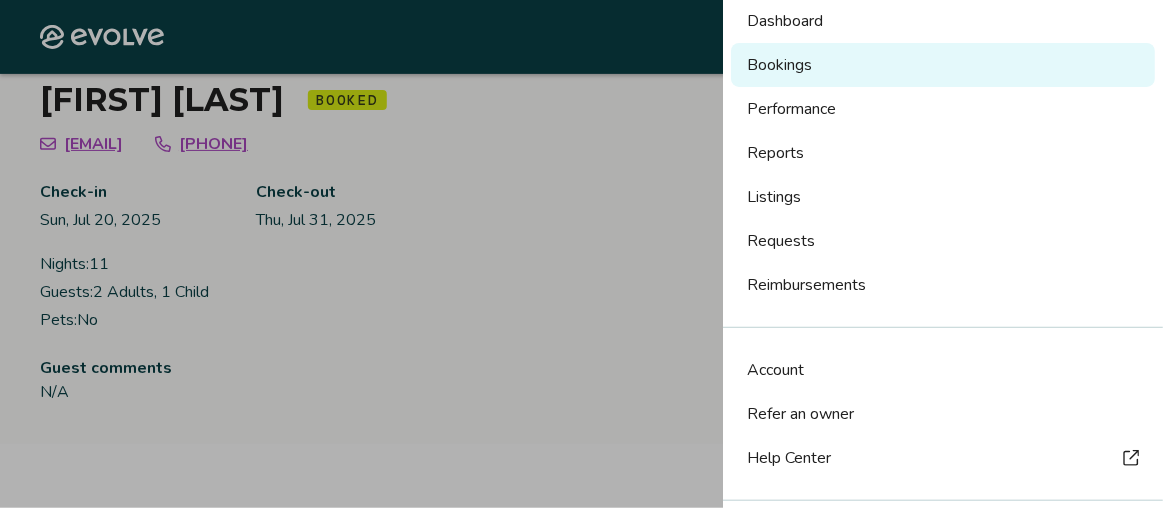 scroll, scrollTop: 0, scrollLeft: 0, axis: both 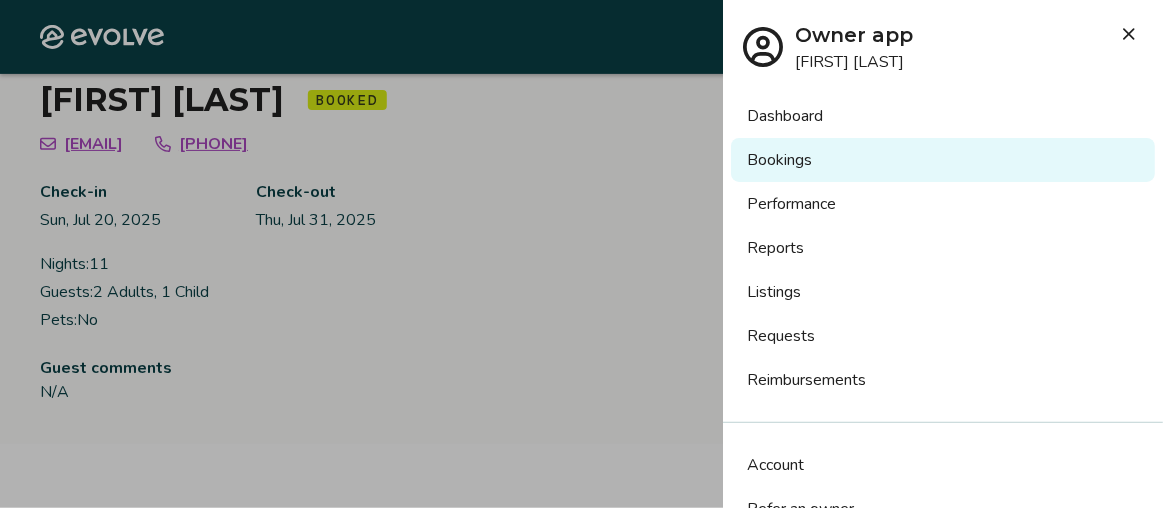click on "Performance" at bounding box center [943, 204] 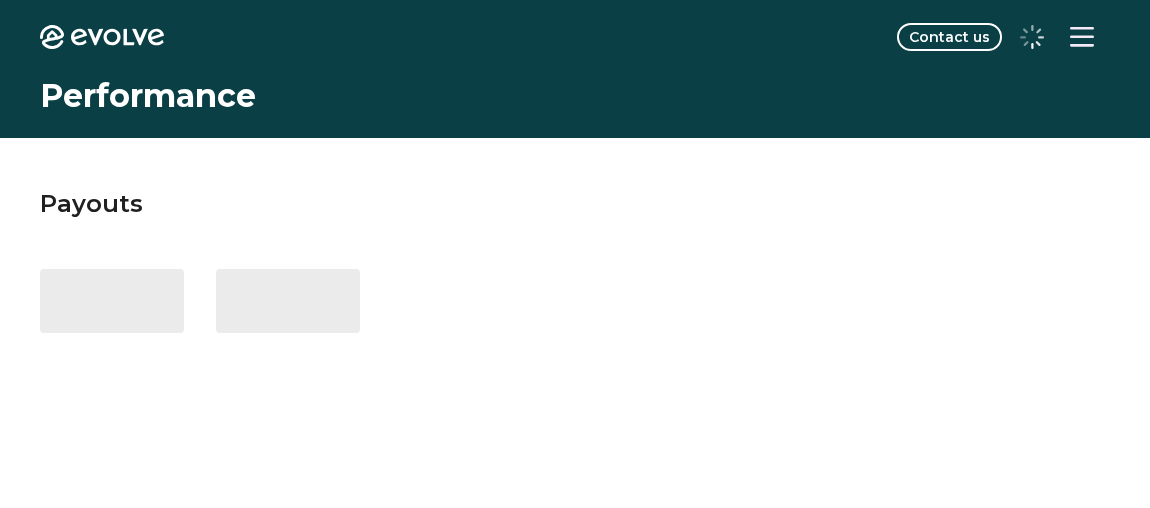 scroll, scrollTop: 0, scrollLeft: 0, axis: both 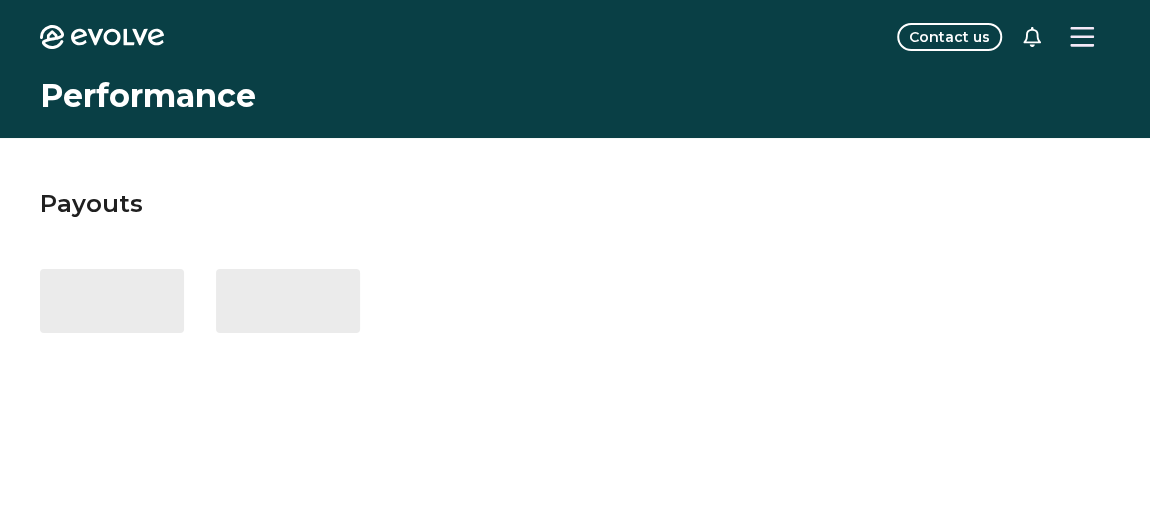 click at bounding box center [1082, 37] 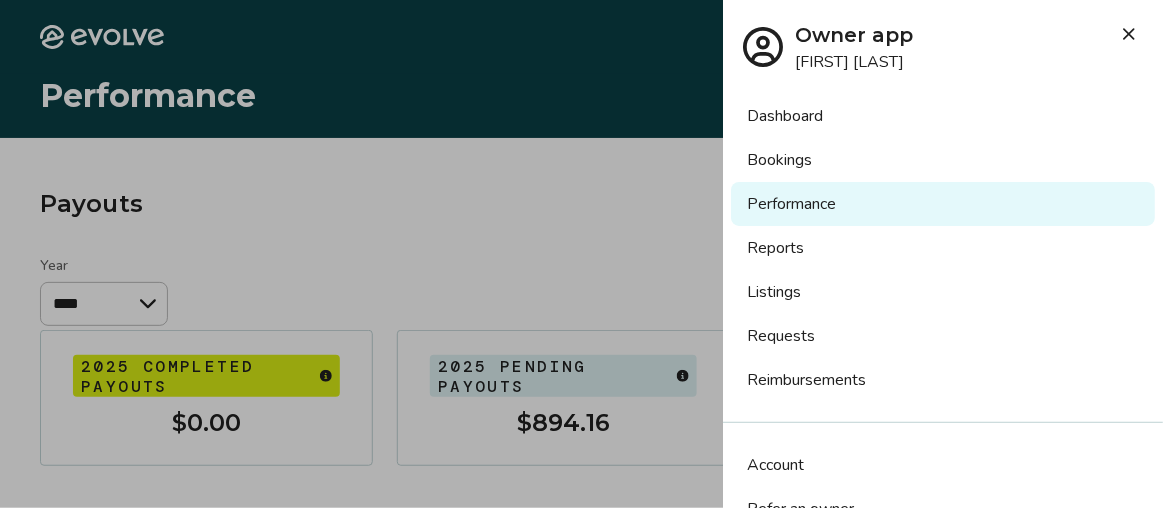 click at bounding box center [581, 254] 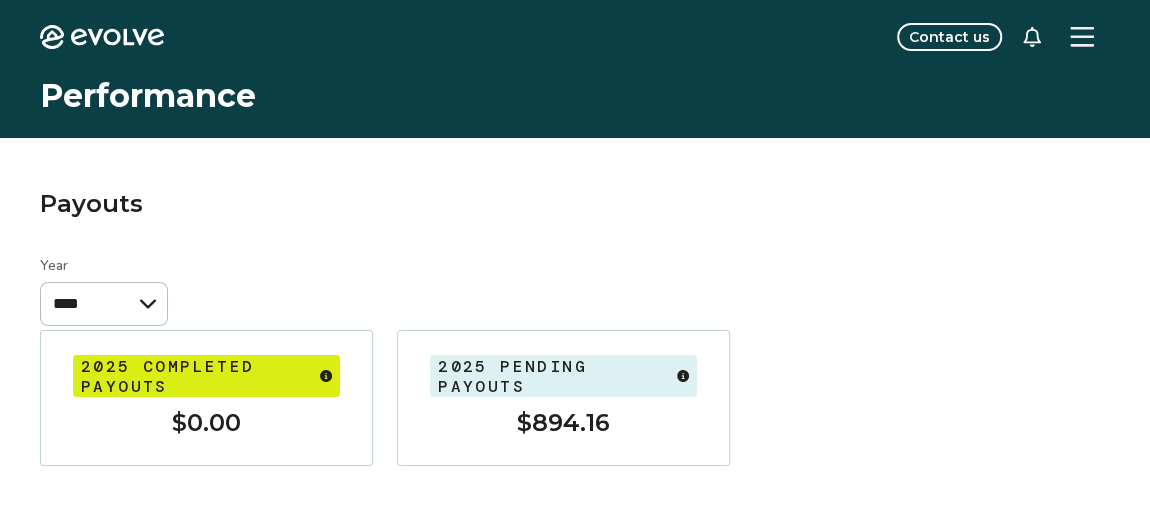 click 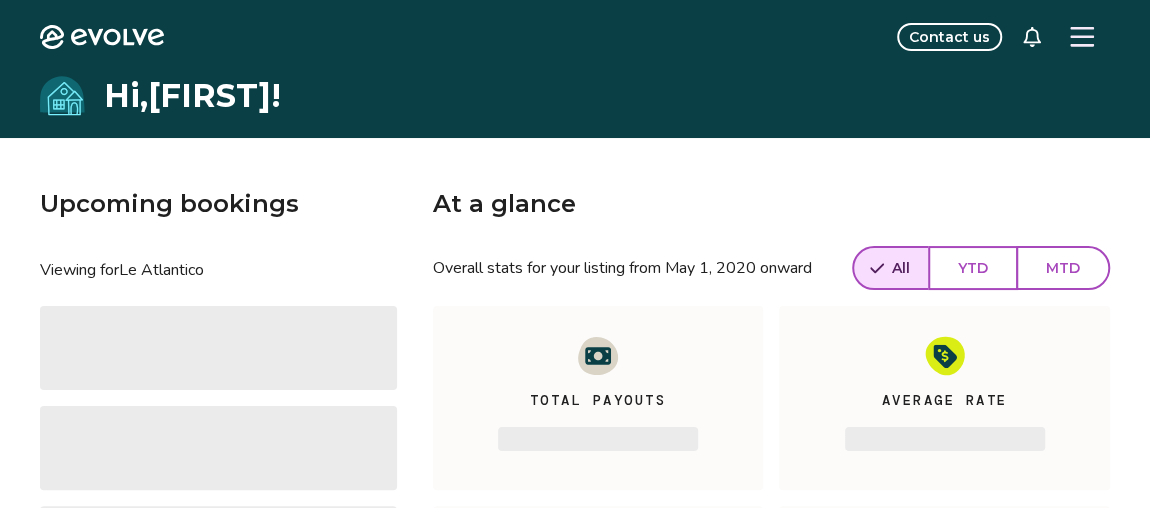 click on "Hi,  Kathleen !" at bounding box center [575, 96] 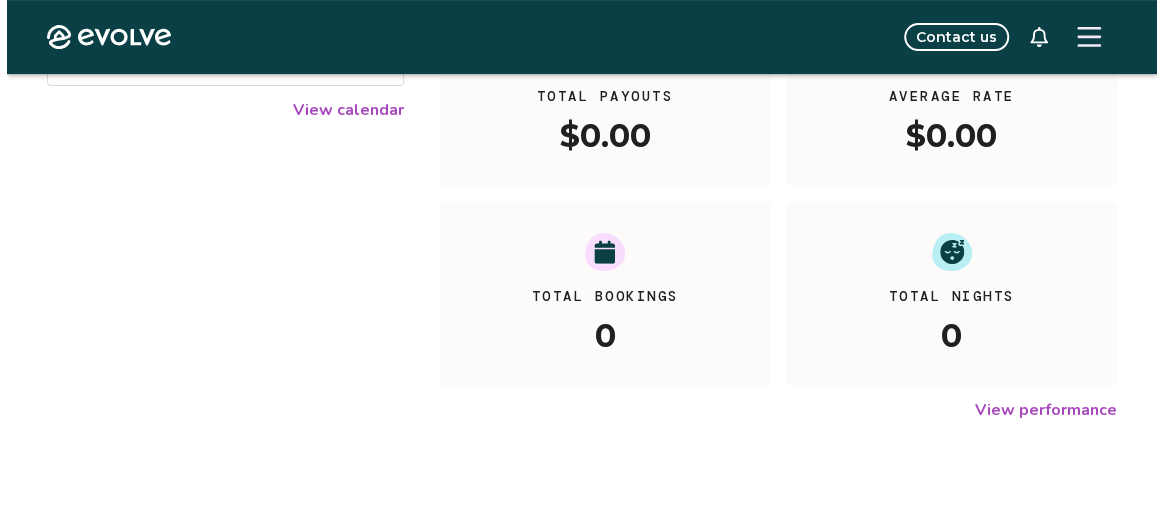 scroll, scrollTop: 0, scrollLeft: 0, axis: both 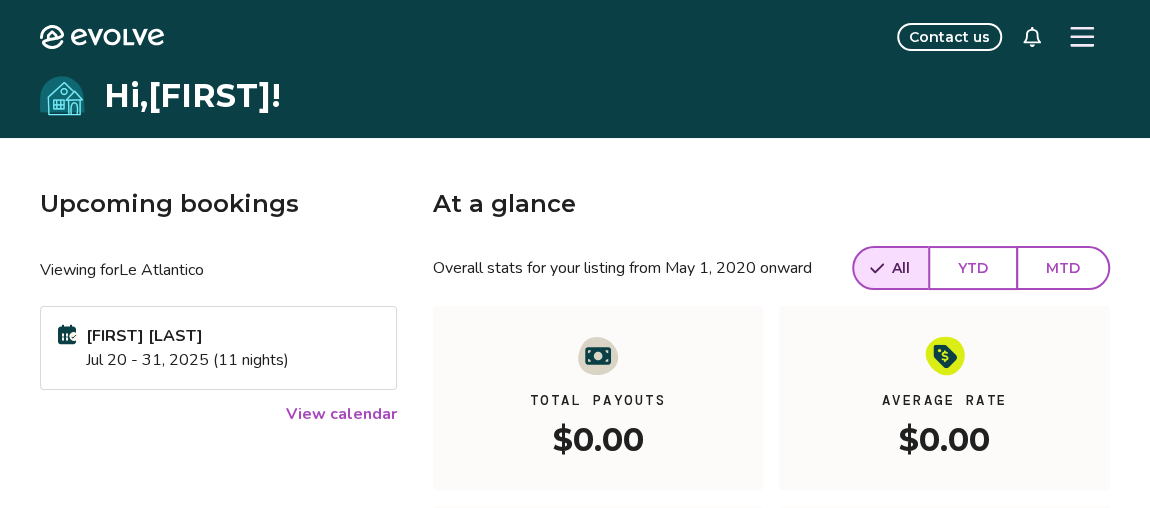 click 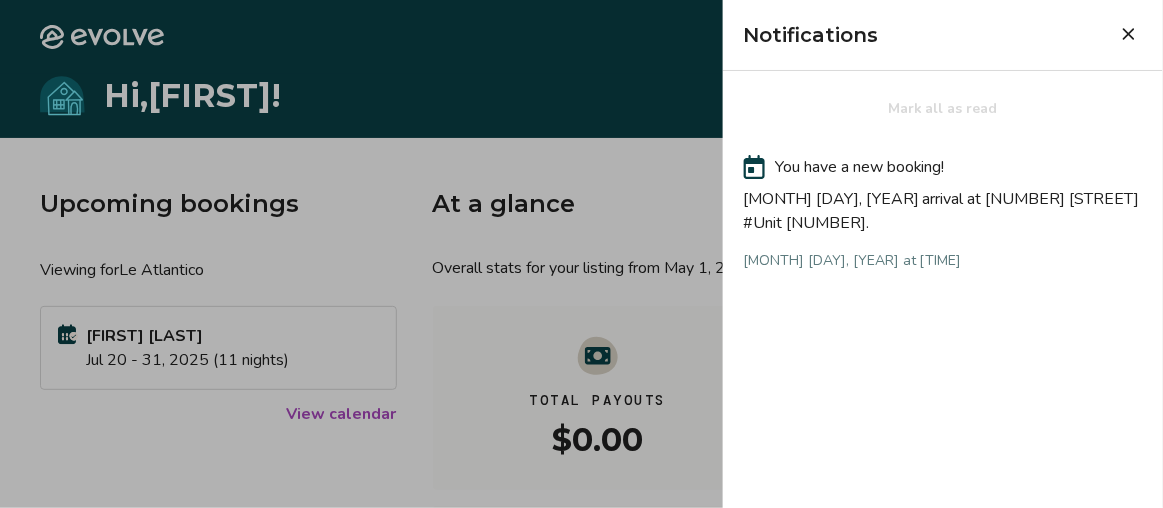 click at bounding box center (581, 254) 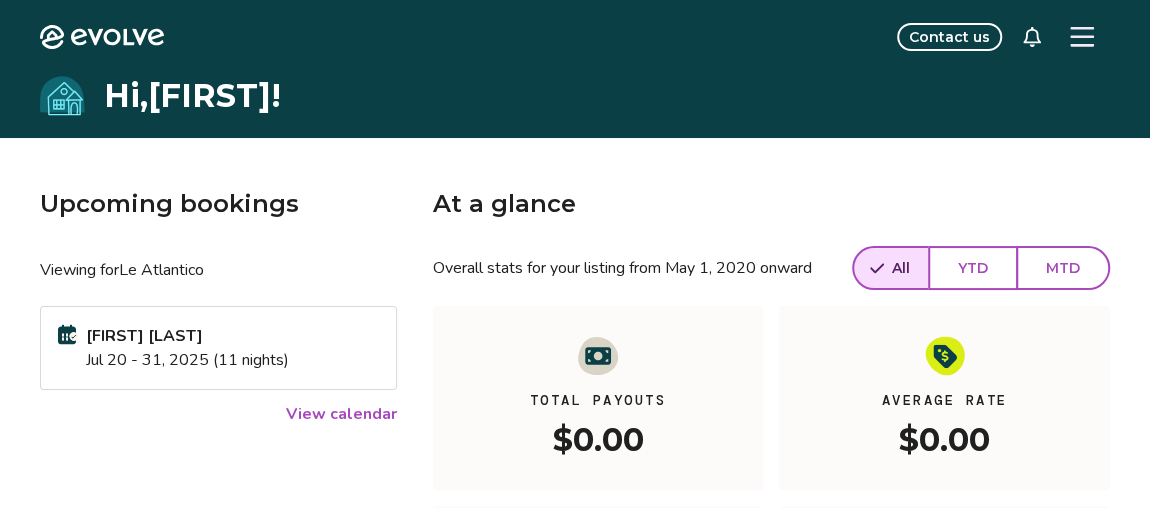 click 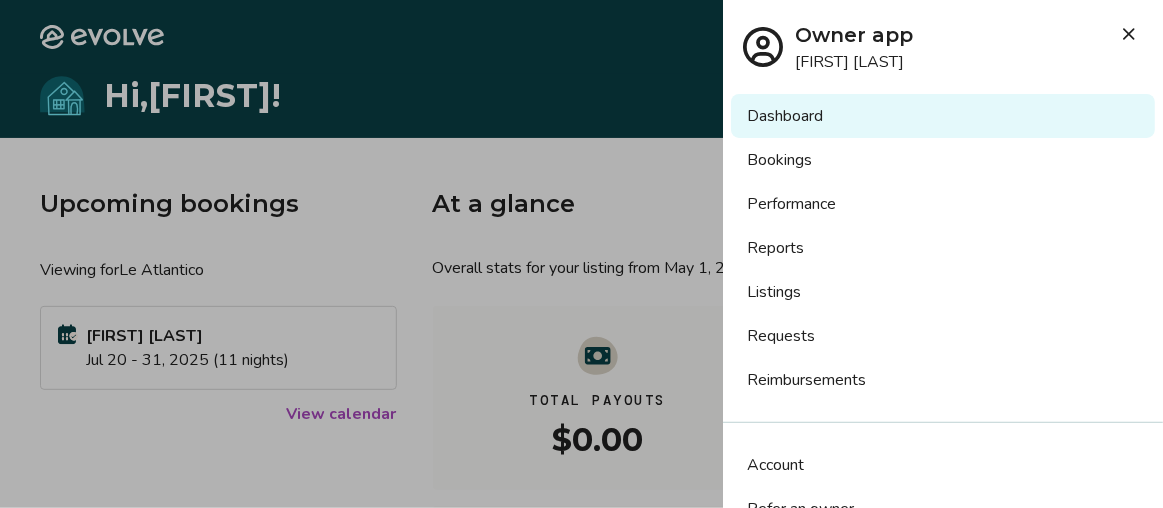 click on "Requests" at bounding box center (943, 336) 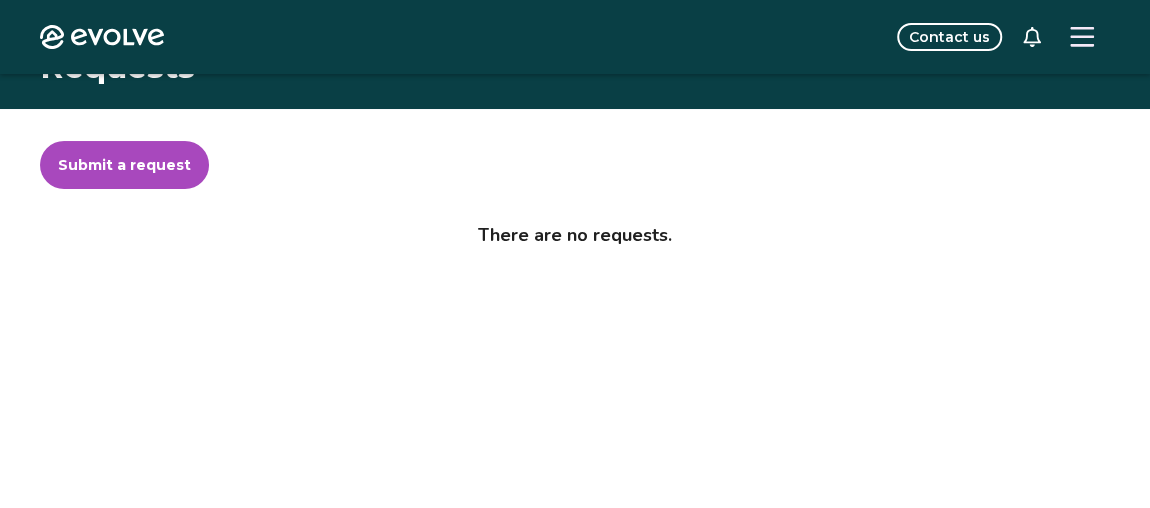 scroll, scrollTop: 0, scrollLeft: 0, axis: both 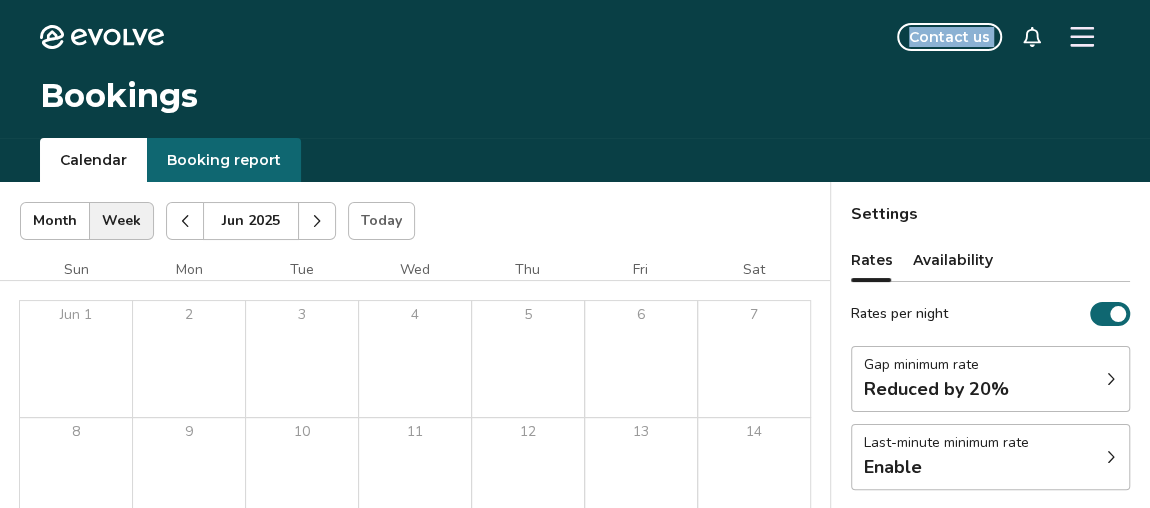 click on "Evolve Contact us Bookings Calendar Booking report [DATE]  | Views Month Week [DATE] Today Settings Le [CITY], [STATE] [DATE] Sun Mon Tue Wed Thu Fri Sat Jun 1 2 3 4 5 6 7 8 9 10 11 12 13 14 15 16 17 18 19 20 21 22 23 24 25 26 27 28 29 30 Owner block | 10 nights,  Personally using the property Booking Pending Evolve/Owner Settings Rates Availability Rates per night Gap minimum rate Reduced by 20% Last-minute minimum rate Enable Discounts Attract more guests and increase occupancy by offering Weekly & Monthly Stay discounts. Weekly 5% off Monthly Enable Non-refundable discount 10% off View rates, policies, & fees Gap minimum rate Reduce your minimum rate by 20%  to help fill nights between bookings  (Fridays and Saturdays excluded). Enable Once disabled, this % off will be deactivated within 24 hours. Last-minute minimum rate Reduce your minimum rate by 20%  to help fill vacancies over the next 30 days. Enable Once enabled, the % off may take up to 24 hours to activate and will stay active until you disable." at bounding box center [575, 517] 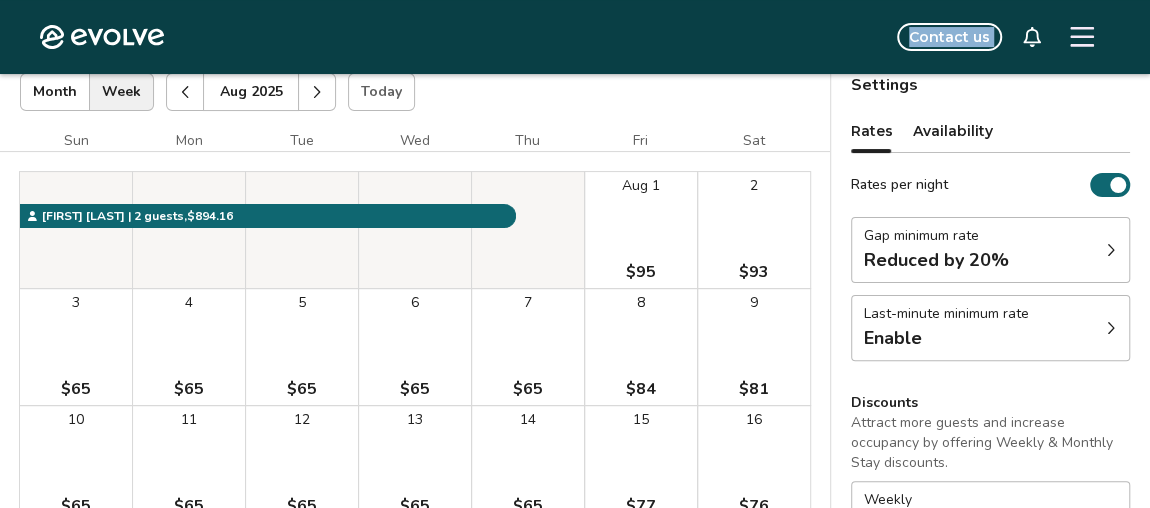 scroll, scrollTop: 0, scrollLeft: 0, axis: both 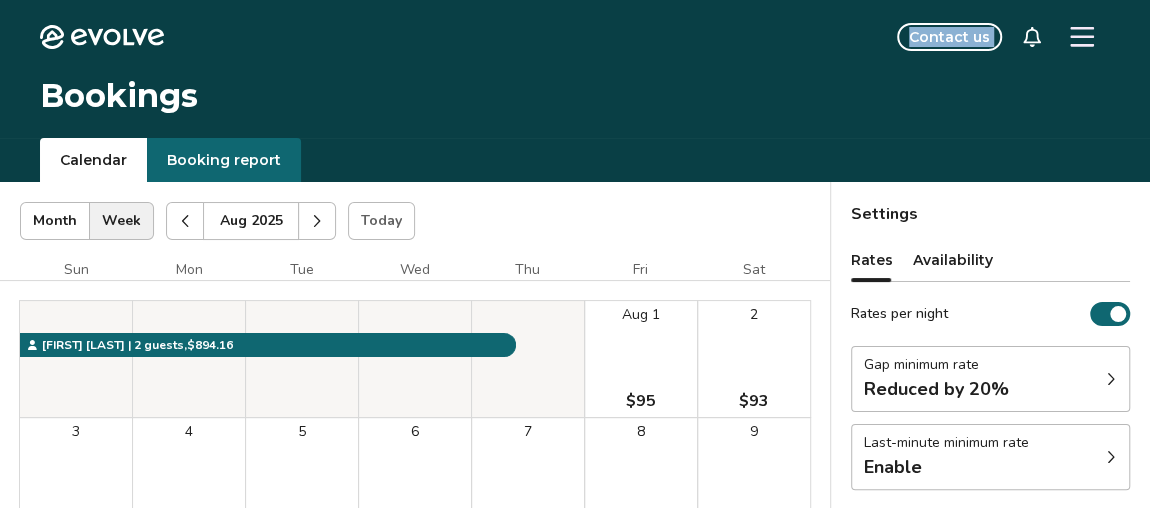 drag, startPoint x: 232, startPoint y: 232, endPoint x: 207, endPoint y: 220, distance: 27.730848 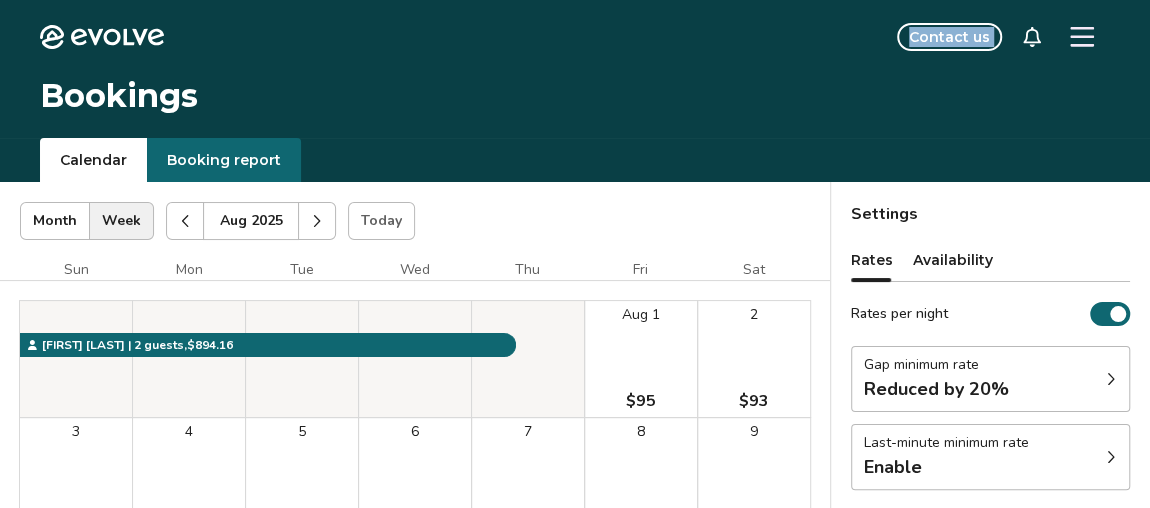 click 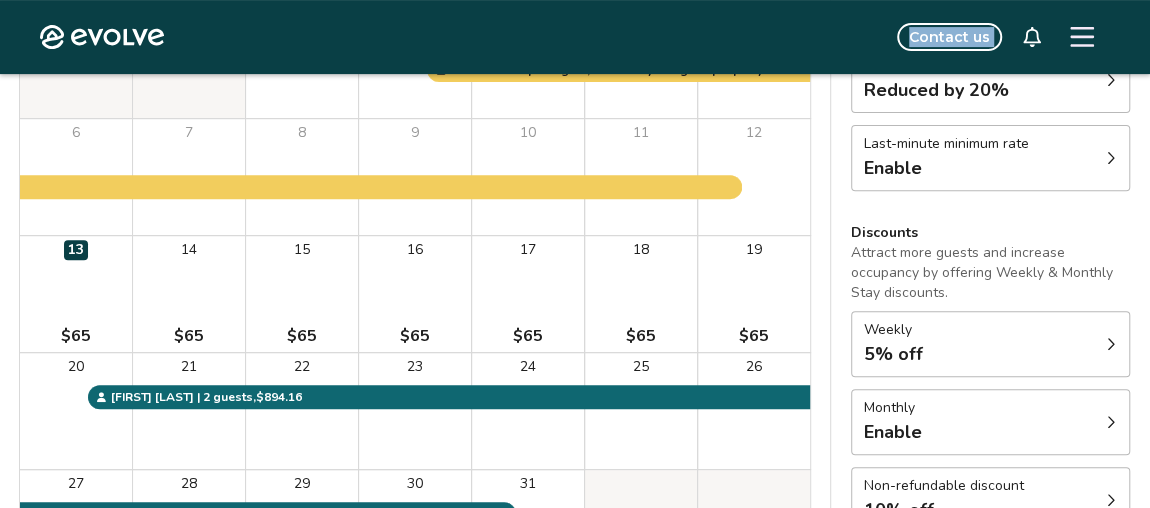scroll, scrollTop: 315, scrollLeft: 0, axis: vertical 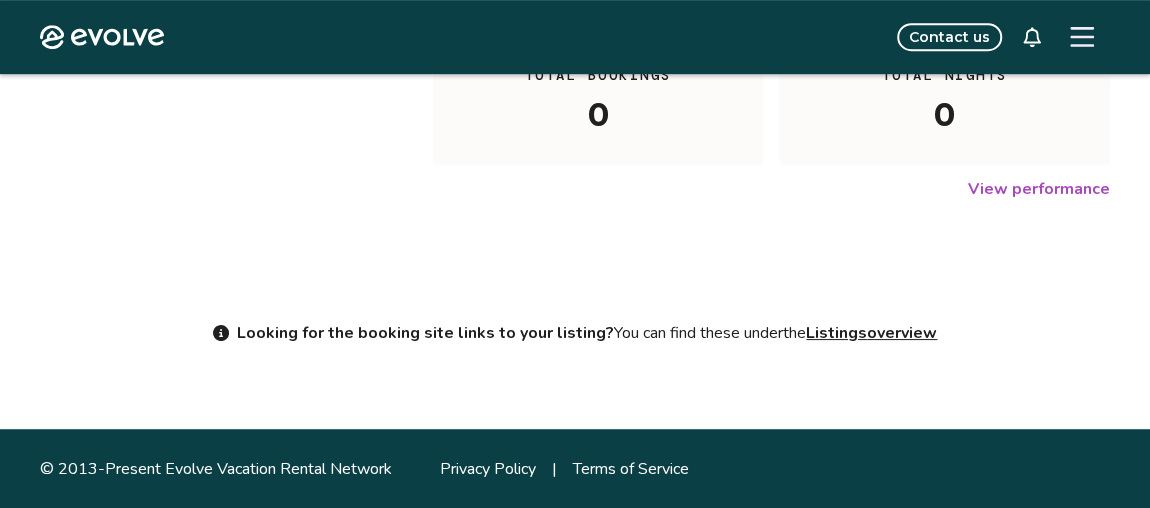 click on "Listings  overview" at bounding box center [871, 333] 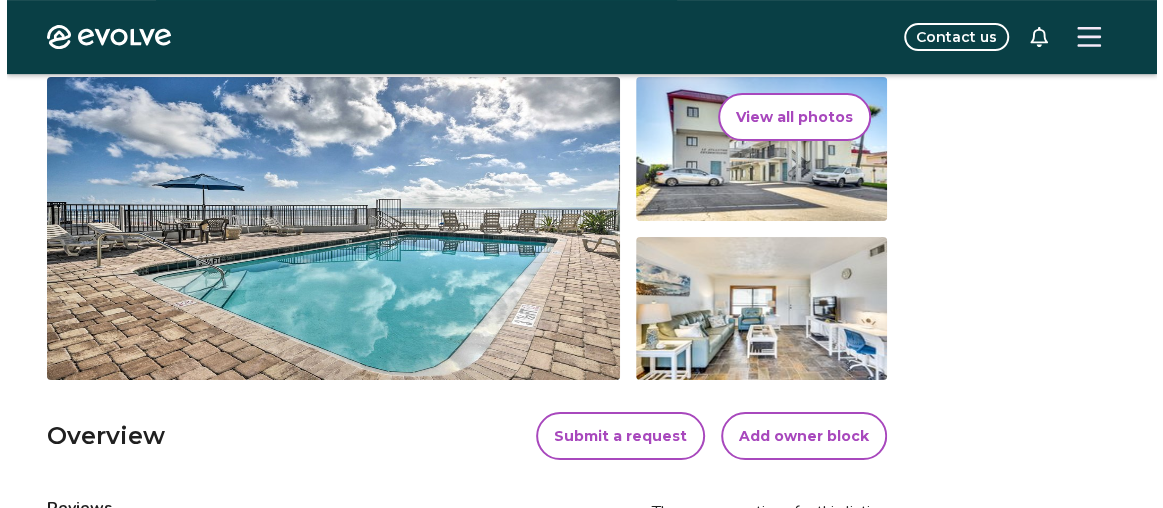 scroll, scrollTop: 323, scrollLeft: 0, axis: vertical 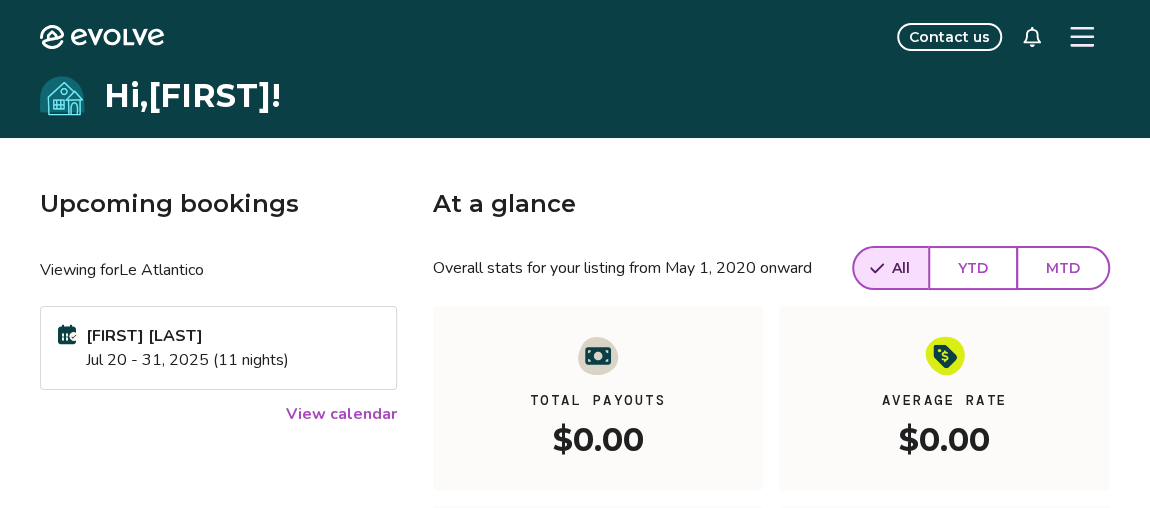 click 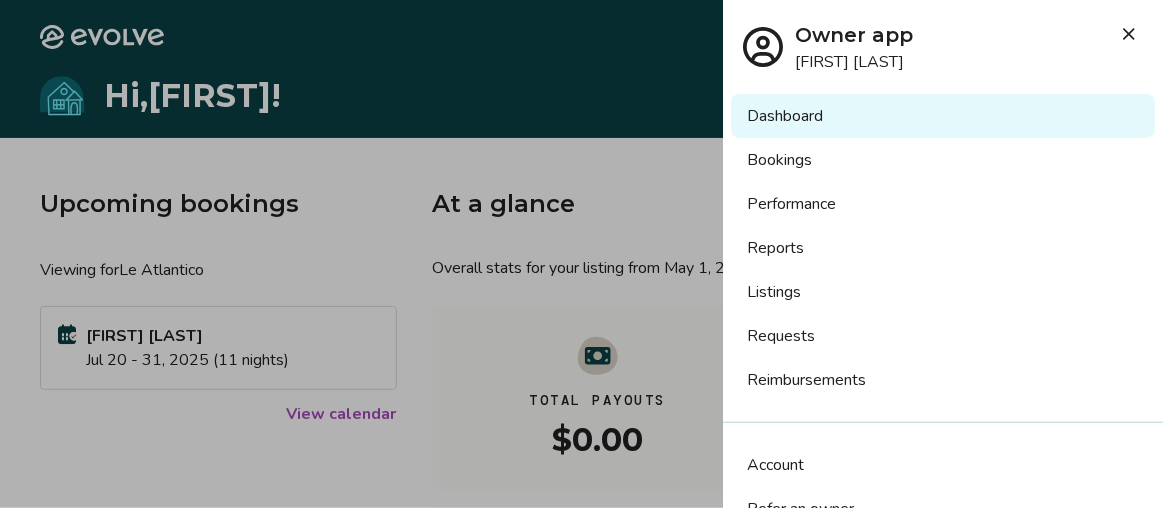 click on "Requests" at bounding box center [943, 336] 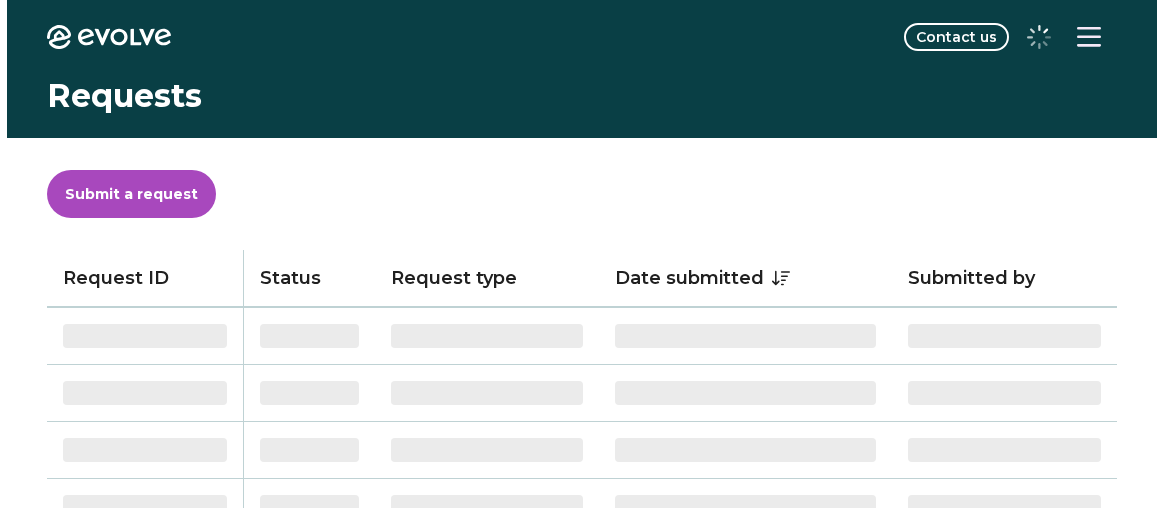 scroll, scrollTop: 0, scrollLeft: 0, axis: both 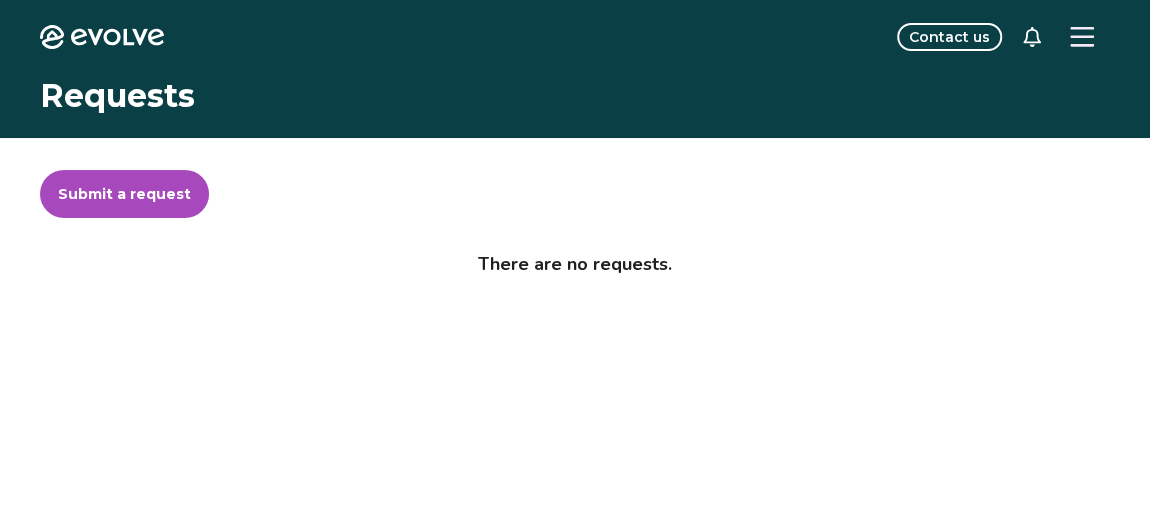 click 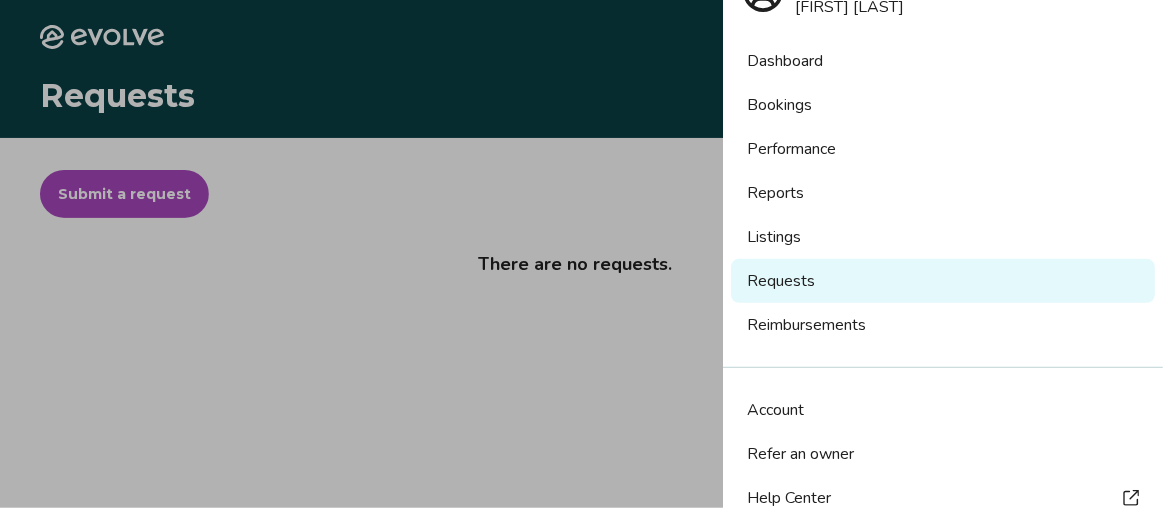 scroll, scrollTop: 170, scrollLeft: 0, axis: vertical 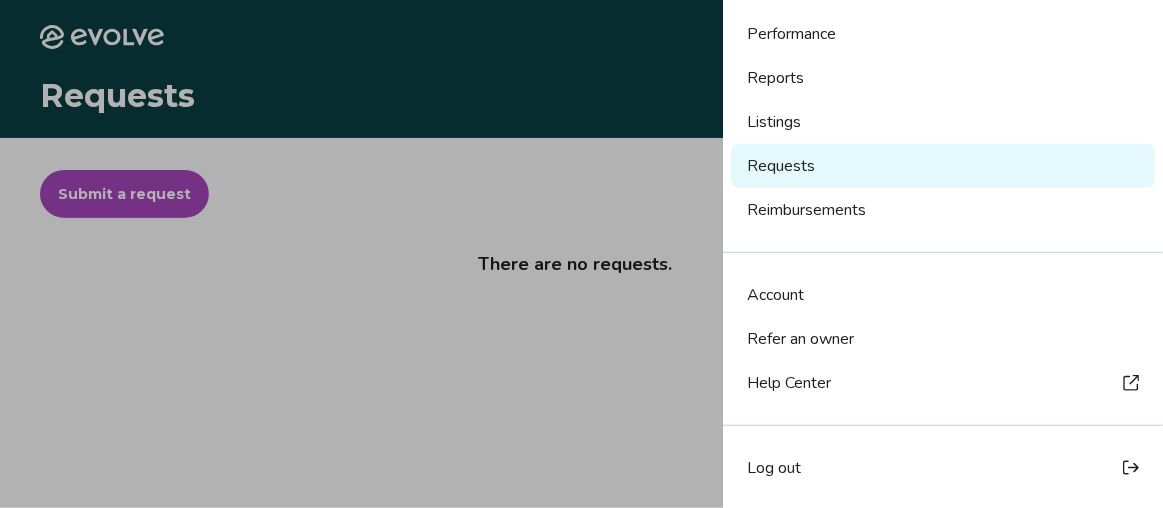 click on "Reports" at bounding box center [943, 78] 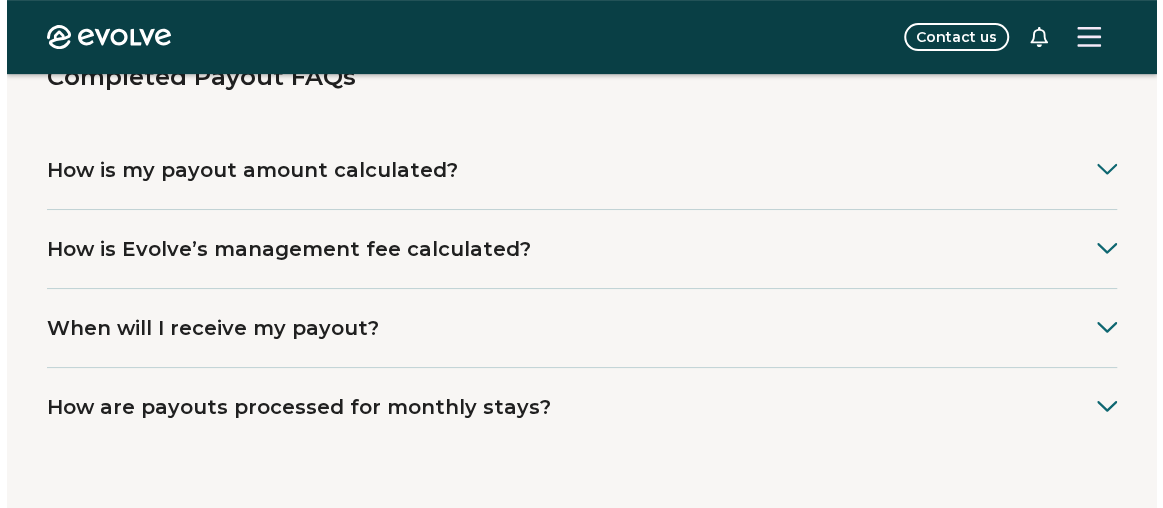 scroll, scrollTop: 0, scrollLeft: 0, axis: both 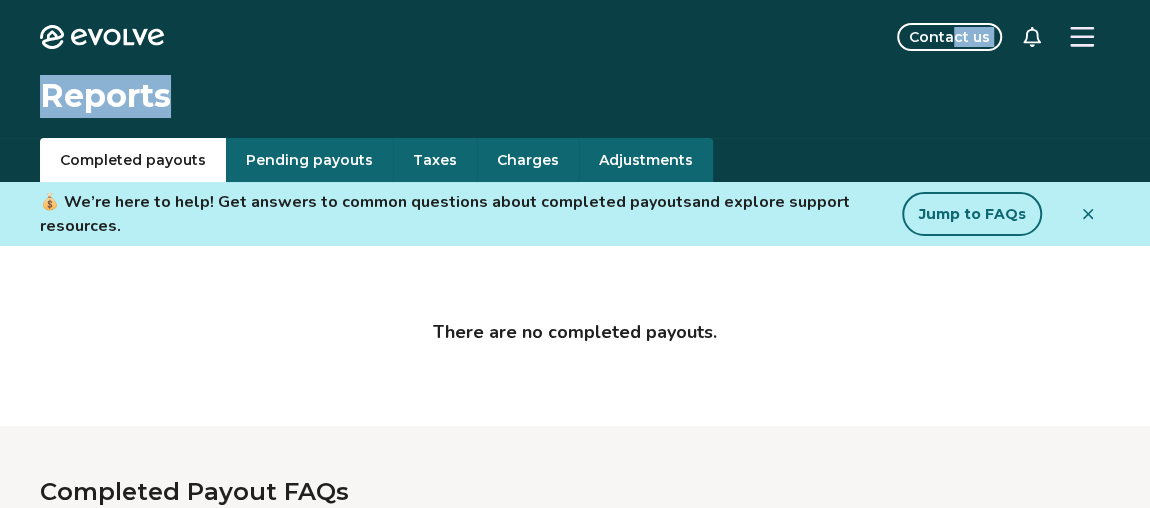 drag, startPoint x: 0, startPoint y: 0, endPoint x: 961, endPoint y: -78, distance: 964.1603 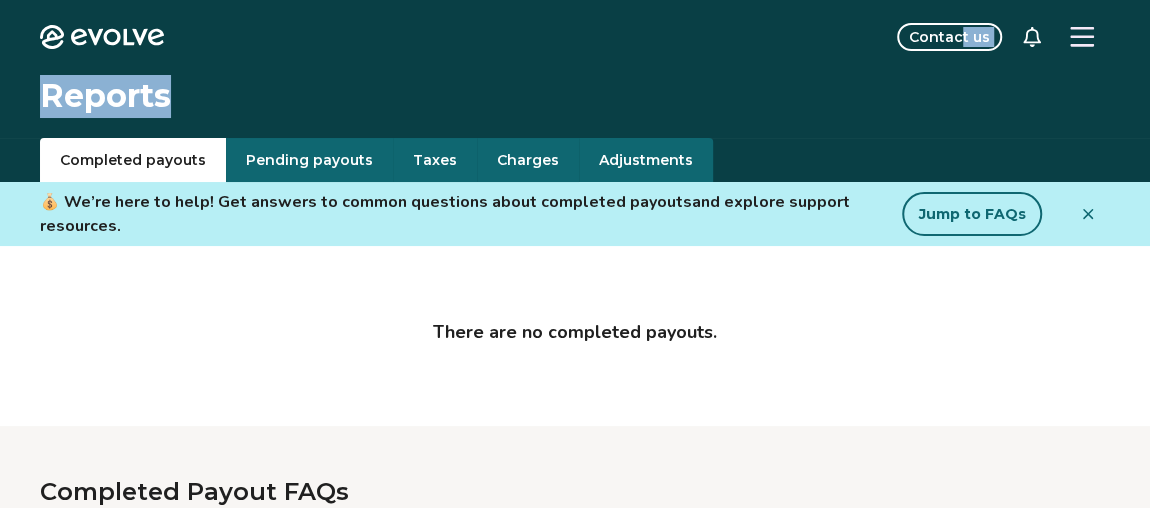 click on "Evolve Contact us Reports Completed payouts Pending payouts Taxes Charges Adjustments 💰 We’re here to help! Get answers to common questions about   completed payouts  and explore support resources. Jump to FAQs There are no completed payouts. Completed Payout FAQs How is my payout amount calculated? How is Evolve’s management fee calculated? When will I receive my payout? How are payouts processed for monthly stays? Completed Payout resources Have more payout questions? These Help Center articles are a great place to start. How Are Guest Payments Processed at Evolve?   Do Guest Refunds Affect My Payouts?   How Do I View My Payout History?   The Financial Reporting Guide has helpful definitions and lists timelines for your payouts. Download Financial Guide PDF © 2013-Present Evolve Vacation Rental Network Privacy Policy | Terms of Service" at bounding box center (575, 718) 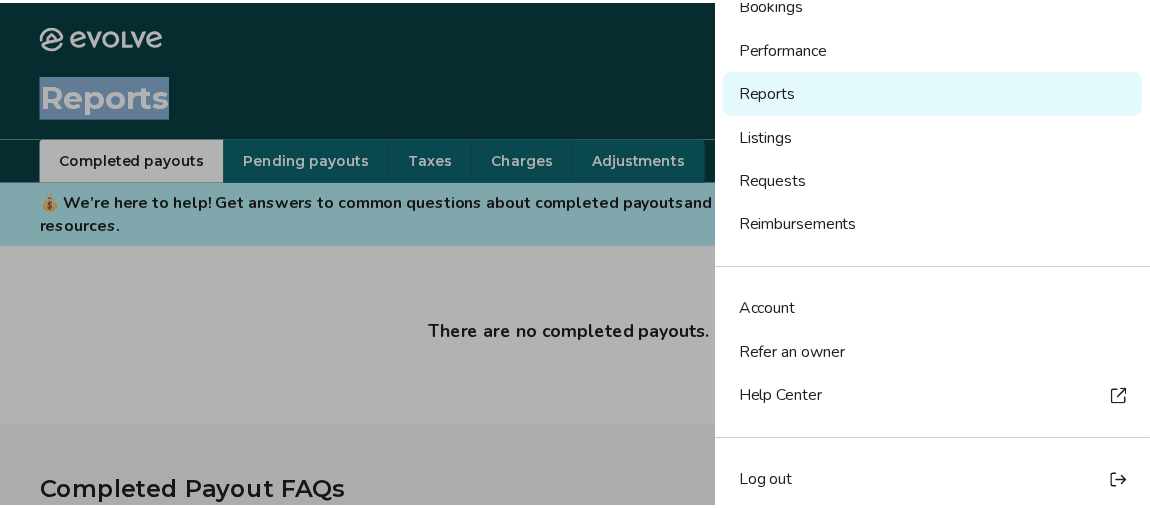 scroll, scrollTop: 170, scrollLeft: 0, axis: vertical 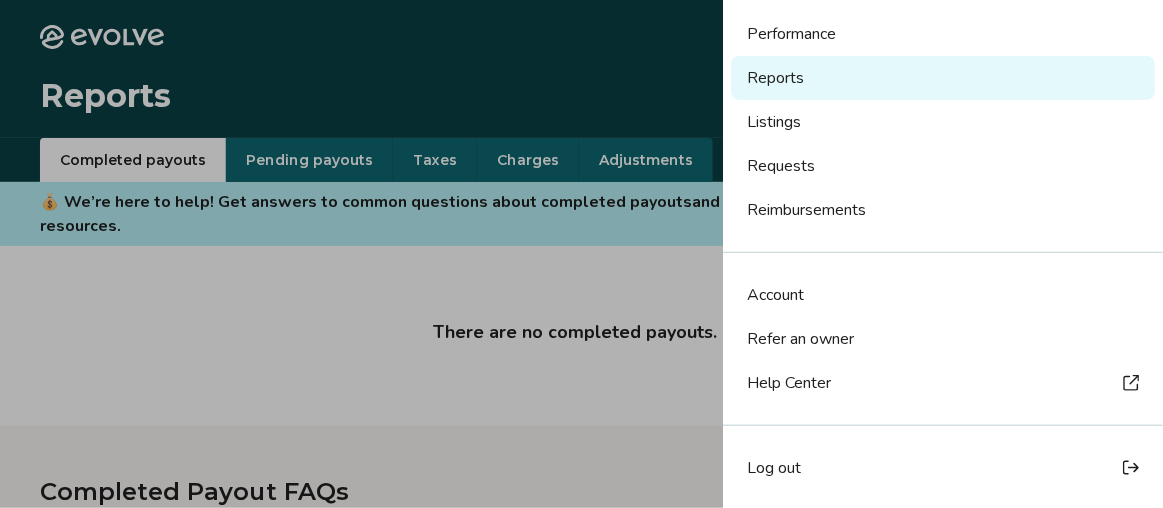 click at bounding box center [581, 254] 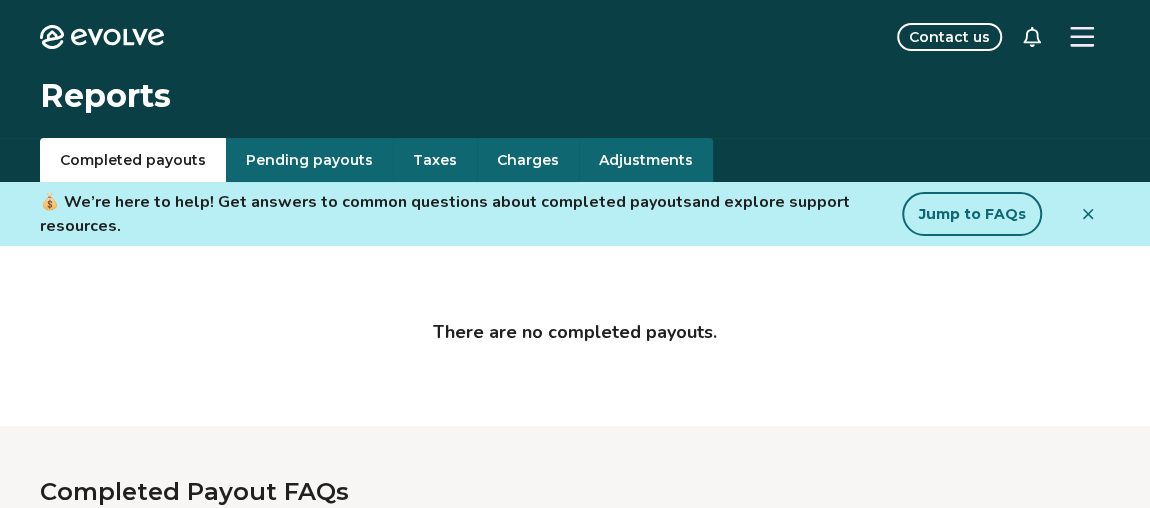 click on "Contact us" at bounding box center (949, 37) 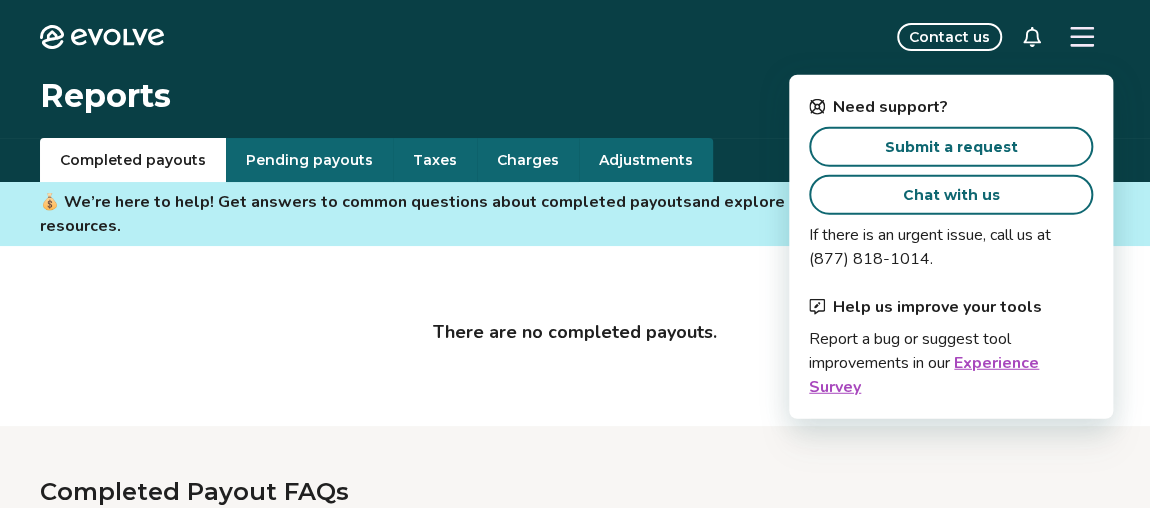 click on "Chat with us" at bounding box center [951, 195] 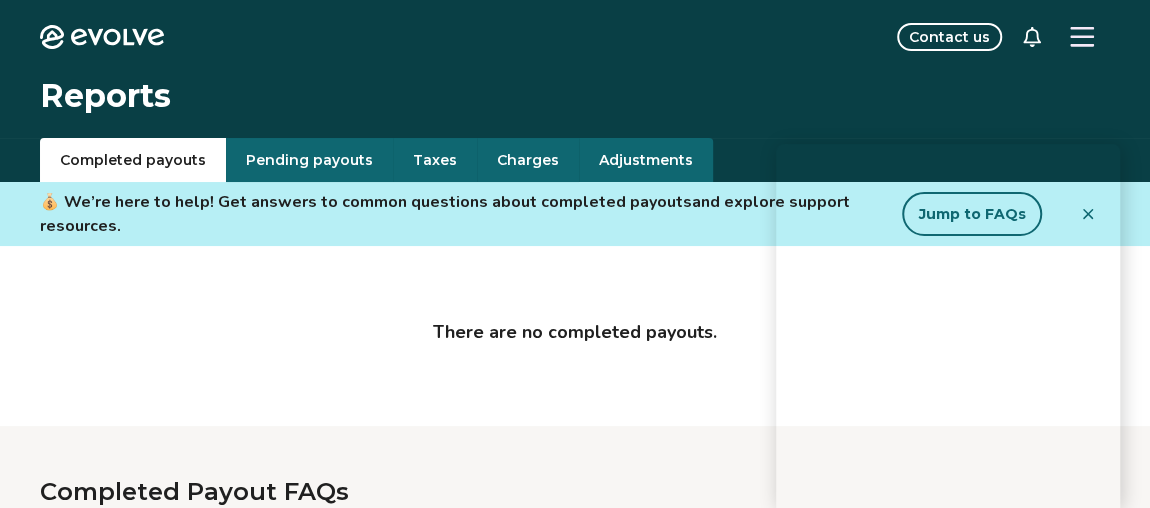 click on "There are no completed payouts." at bounding box center [575, 336] 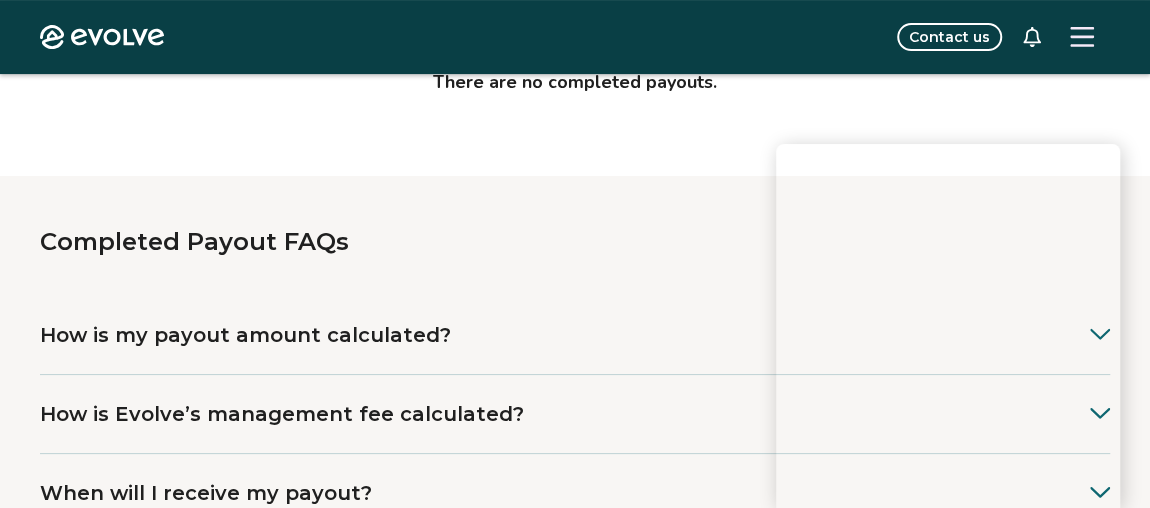 scroll, scrollTop: 244, scrollLeft: 0, axis: vertical 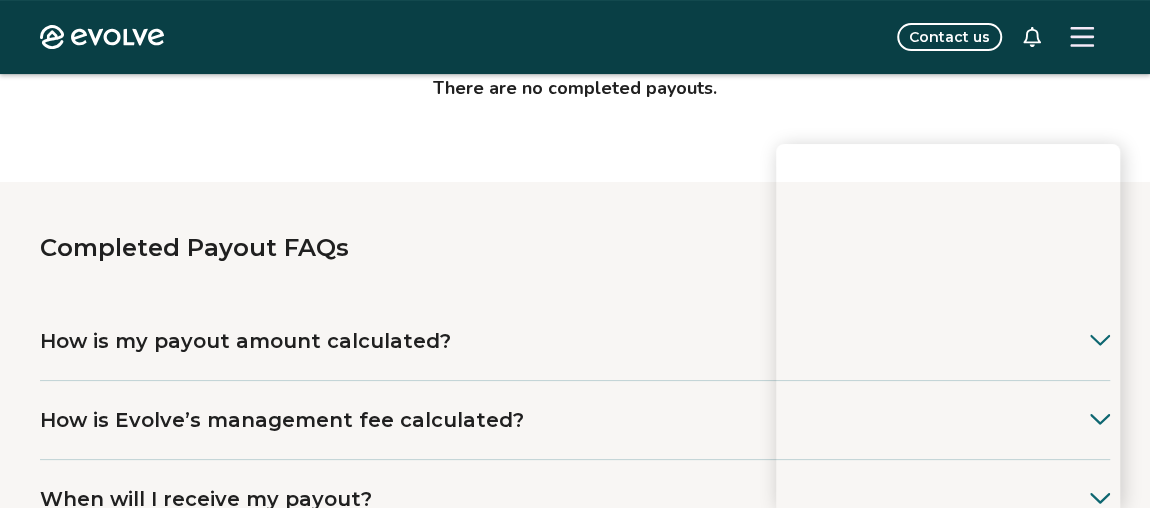 drag, startPoint x: 911, startPoint y: 506, endPoint x: 716, endPoint y: 332, distance: 261.3446 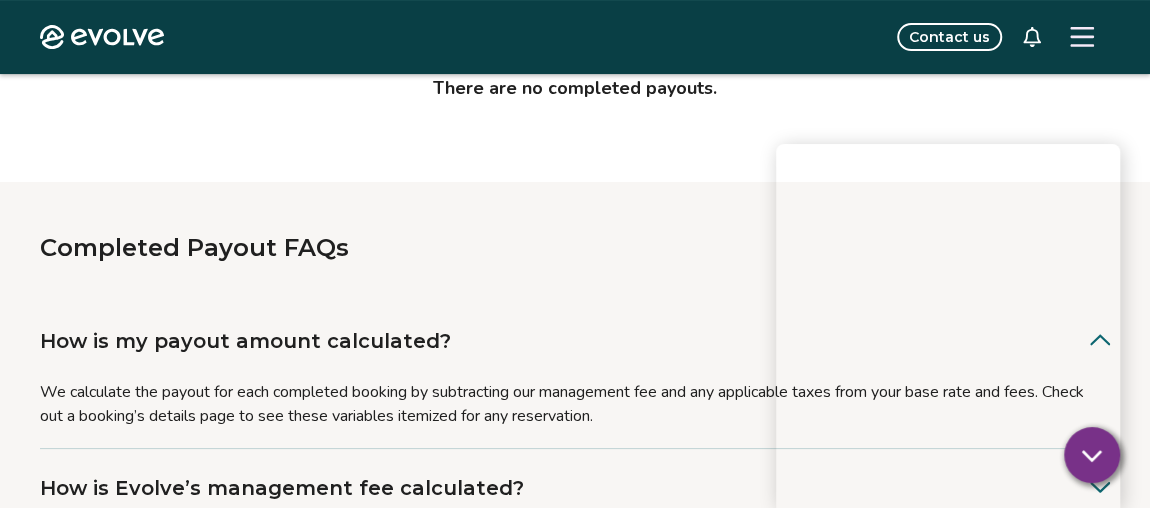 scroll, scrollTop: 0, scrollLeft: 0, axis: both 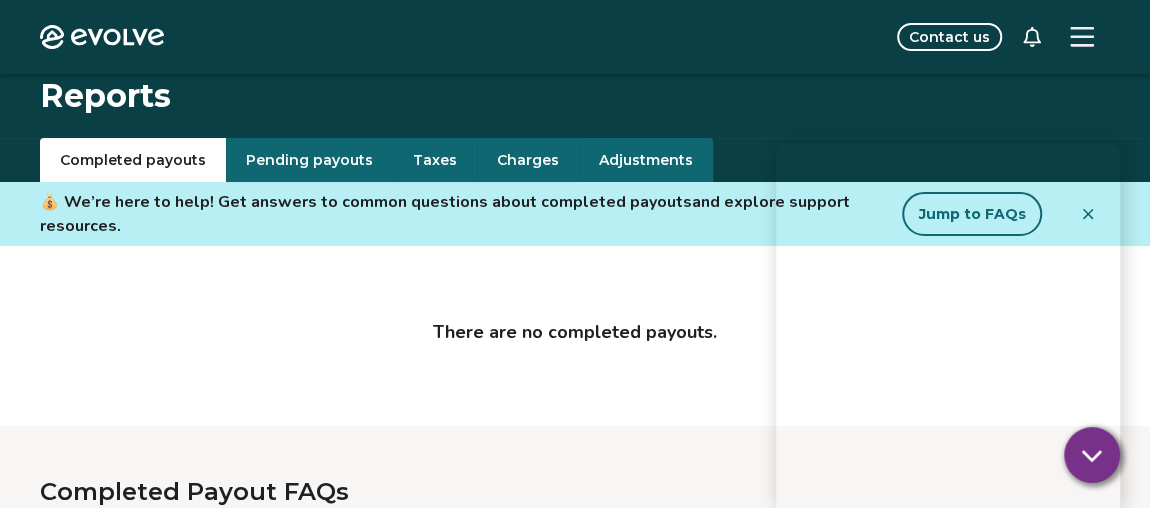drag, startPoint x: 544, startPoint y: 17, endPoint x: 529, endPoint y: -108, distance: 125.89678 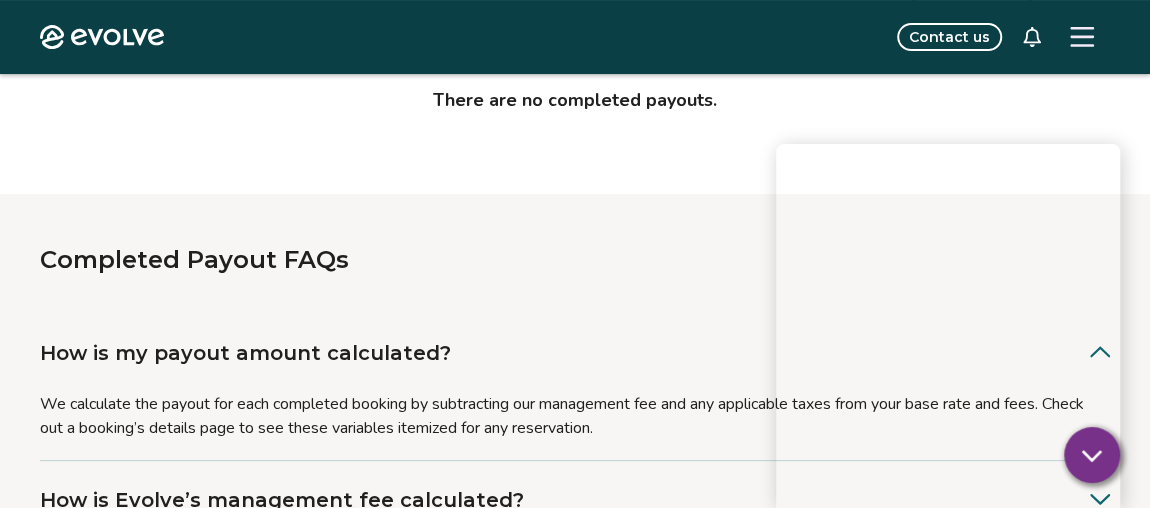 scroll, scrollTop: 249, scrollLeft: 0, axis: vertical 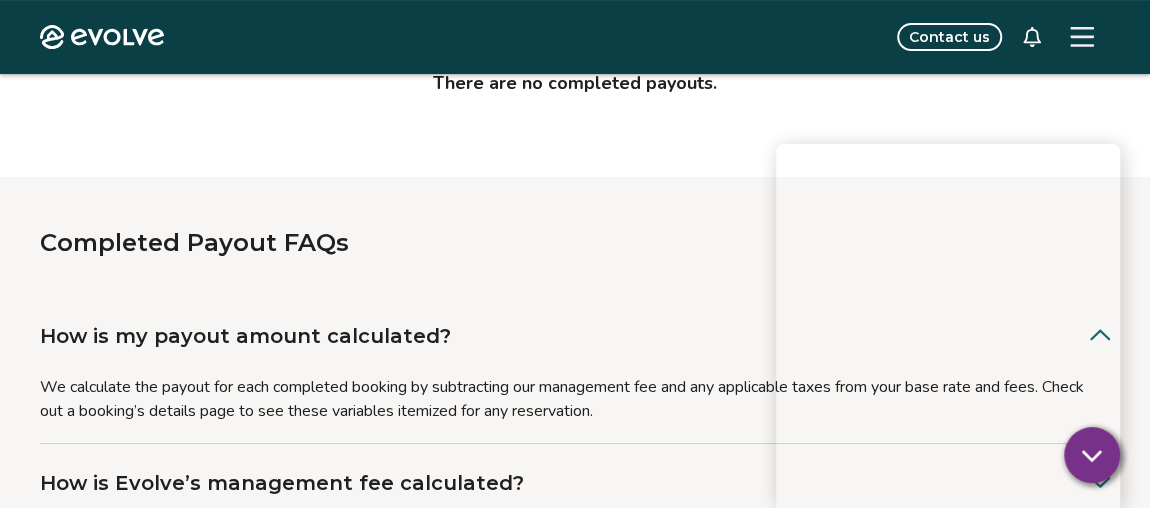 click on "How is my payout amount calculated?" at bounding box center [575, 336] 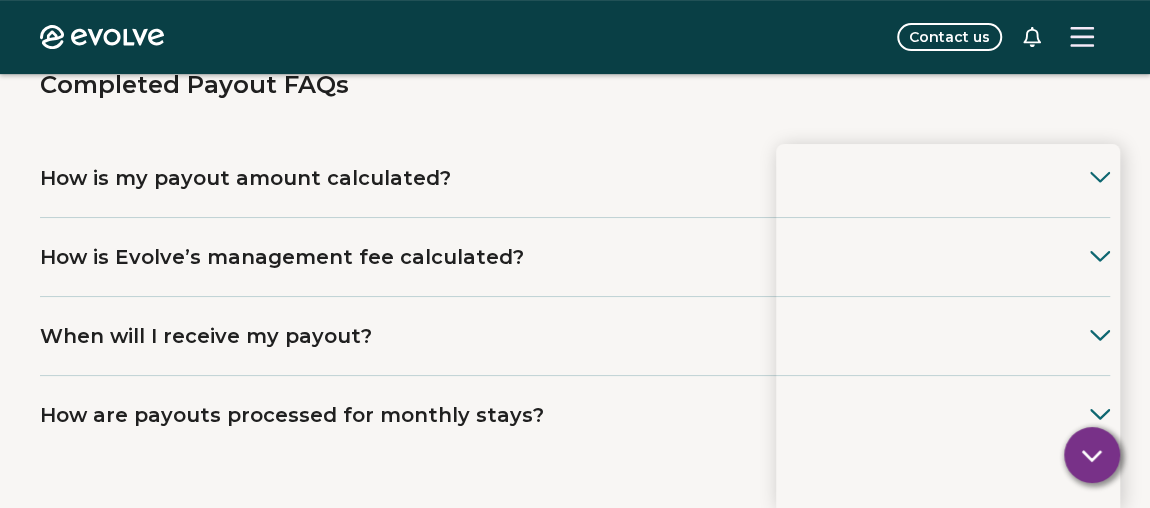 scroll, scrollTop: 406, scrollLeft: 0, axis: vertical 